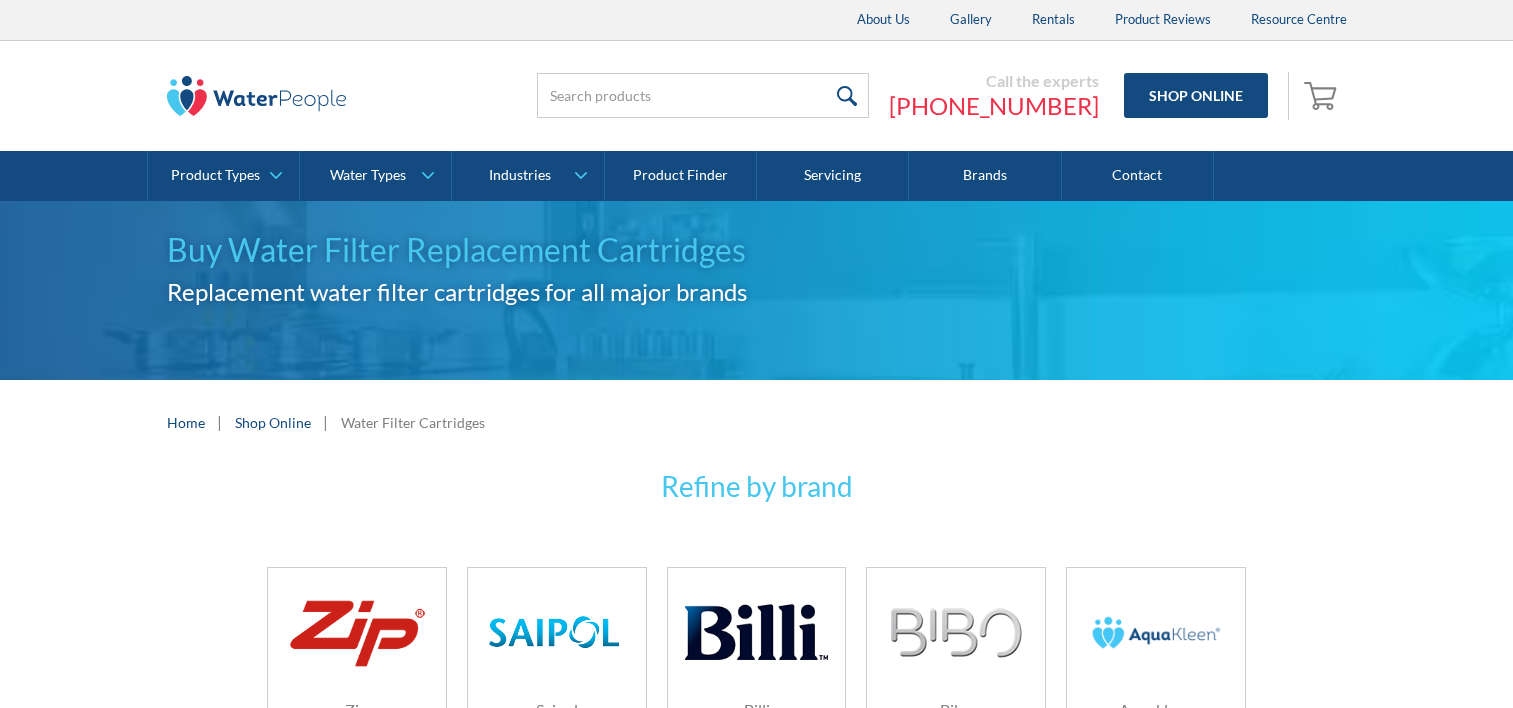 scroll, scrollTop: 0, scrollLeft: 0, axis: both 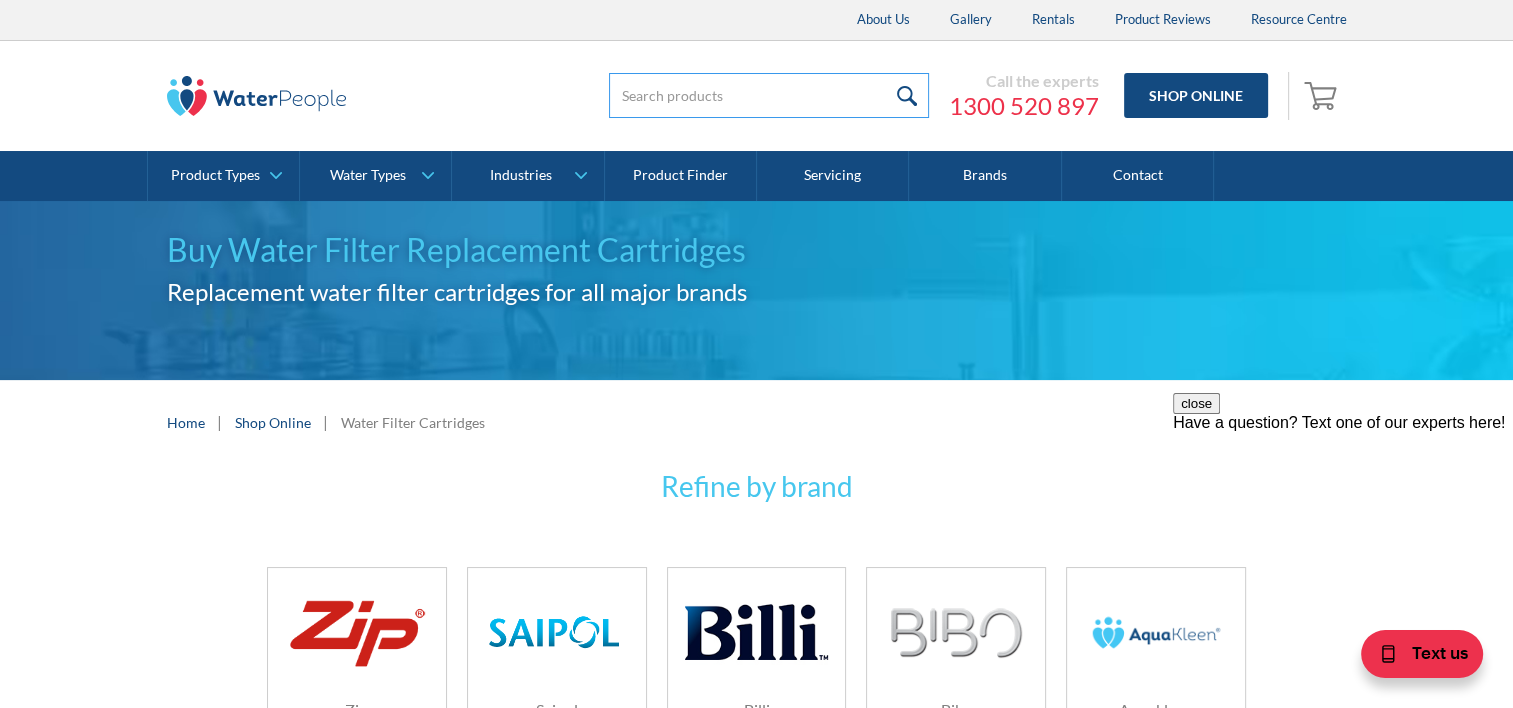 click at bounding box center (769, 95) 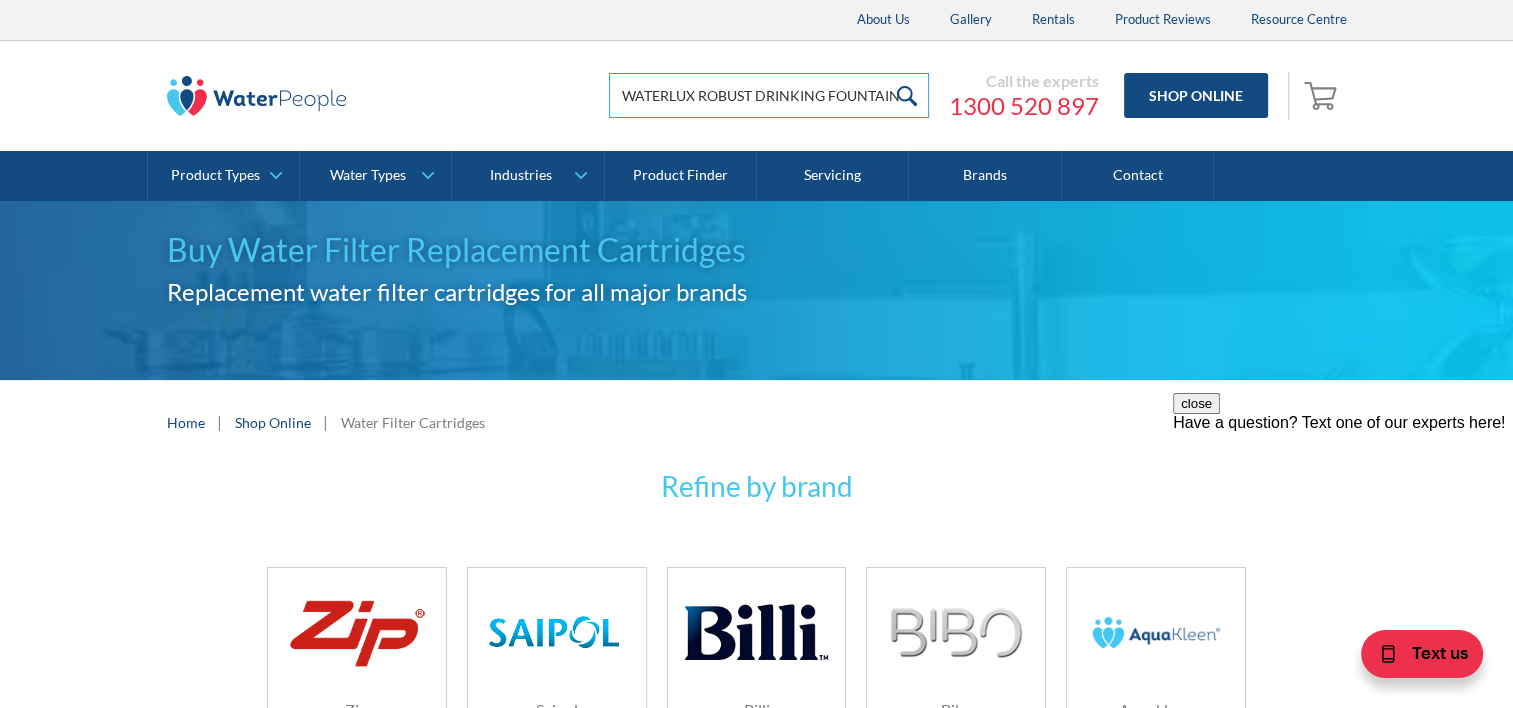 type on "WATERLUX ROBUST DRINKING FOUNTAIN" 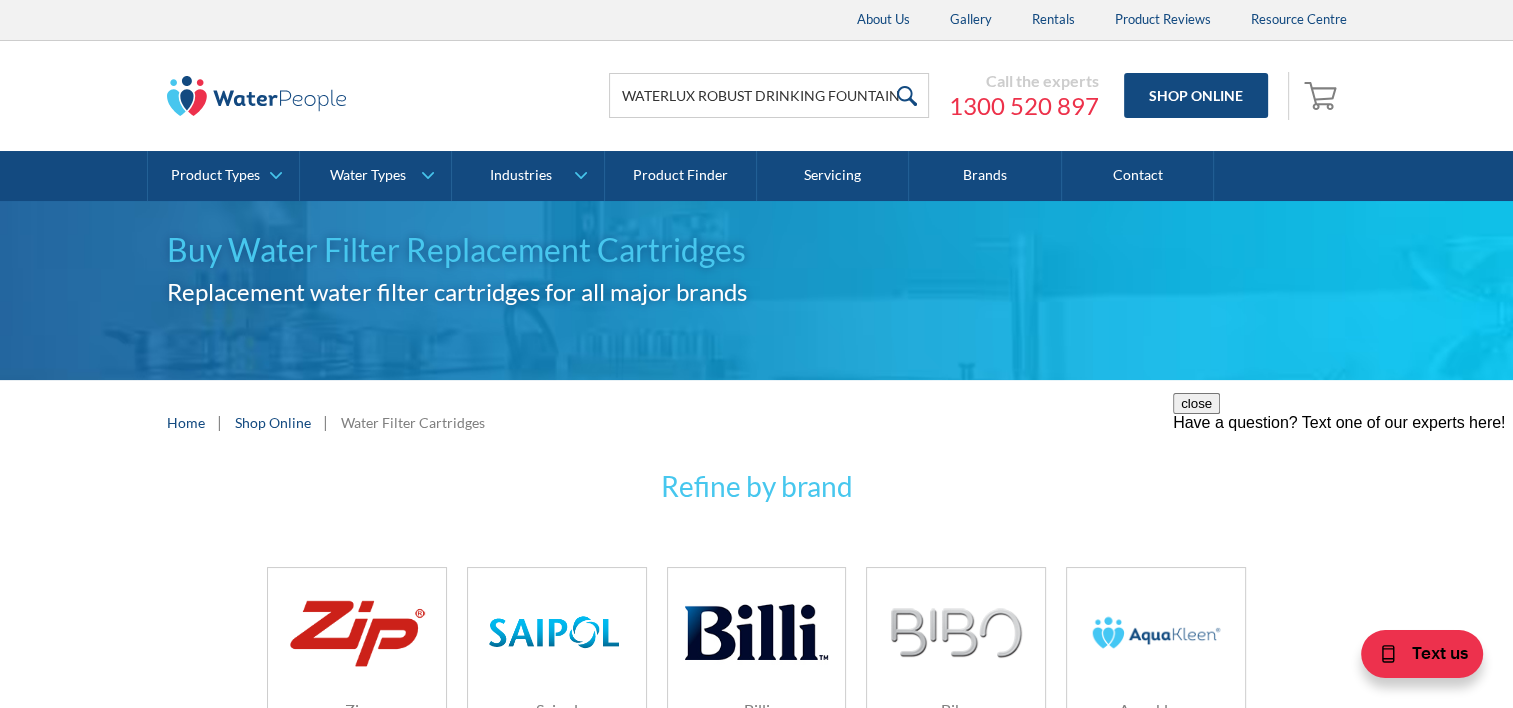 click at bounding box center (907, 95) 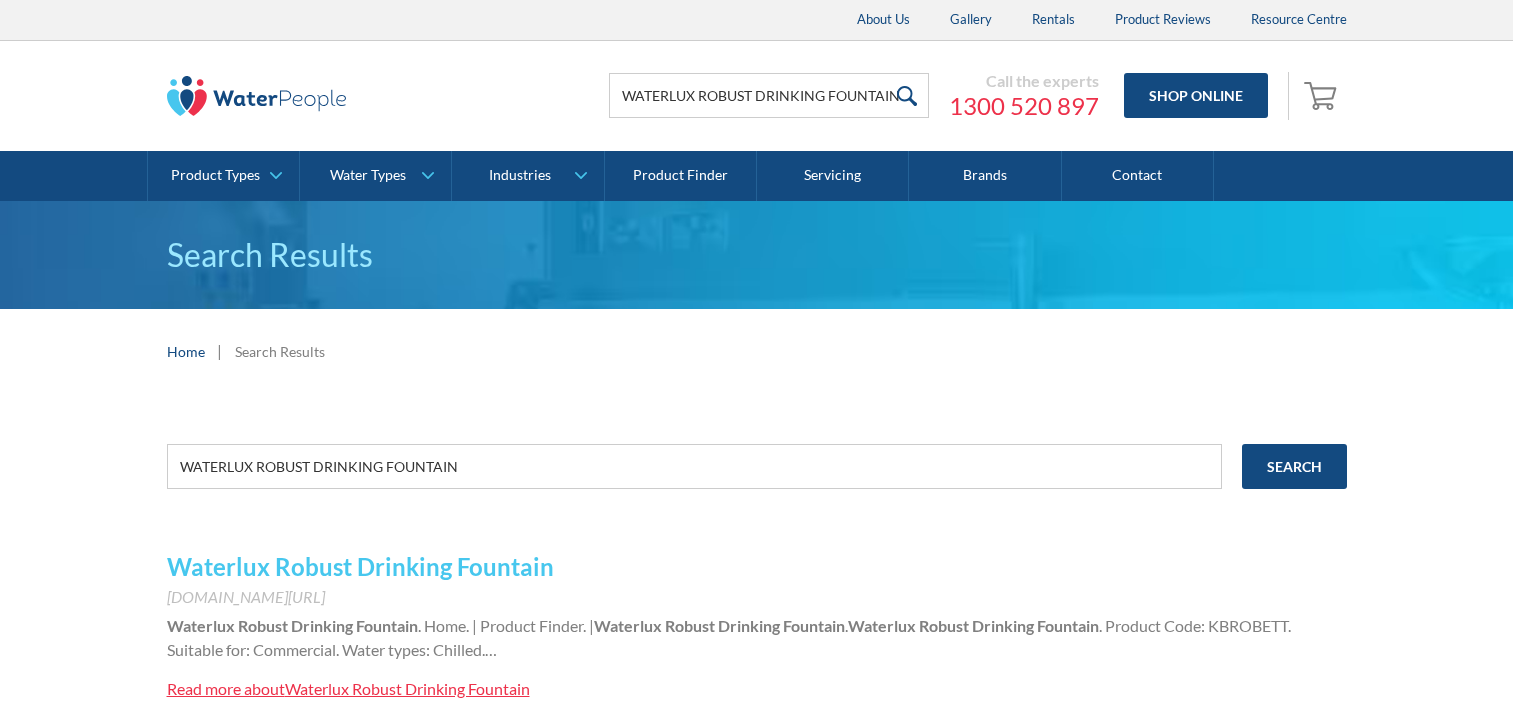 scroll, scrollTop: 0, scrollLeft: 0, axis: both 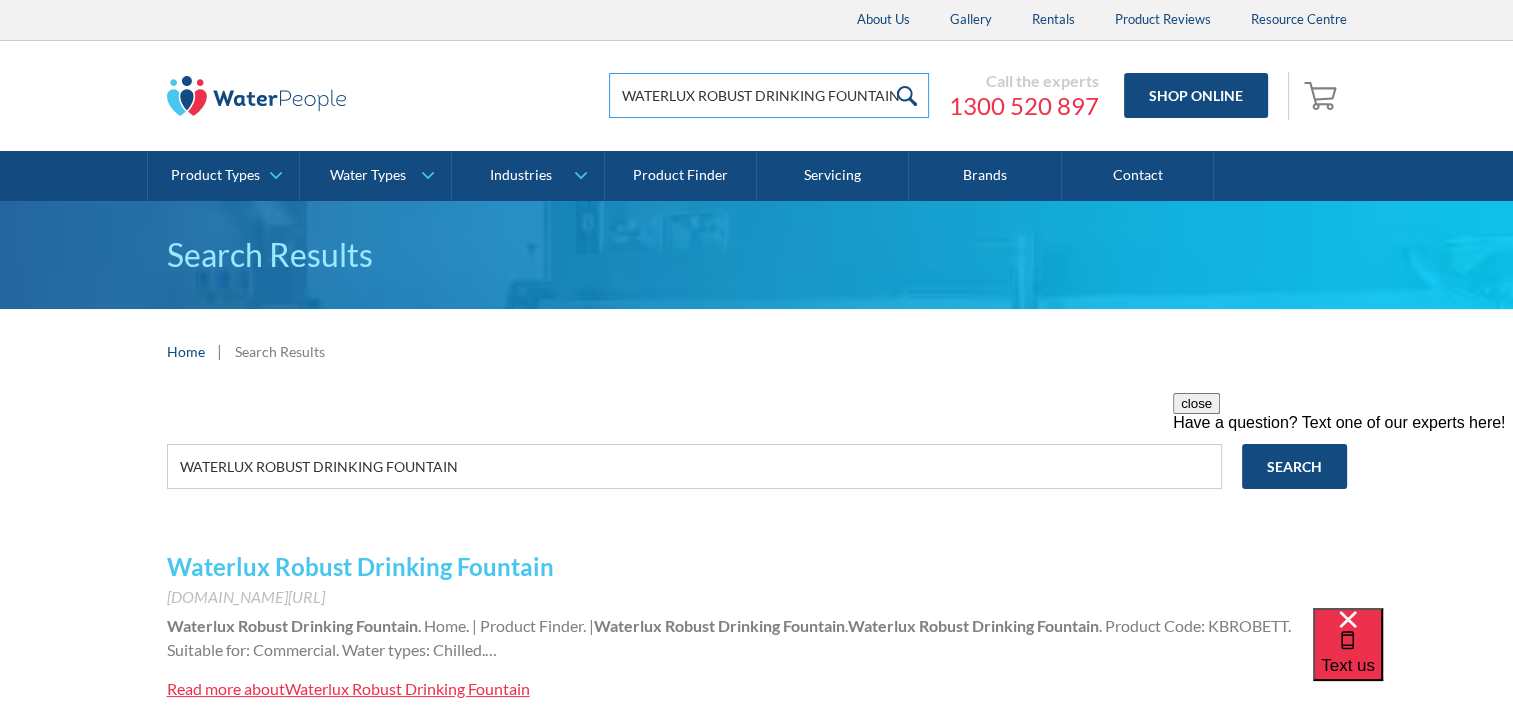 click on "WATERLUX ROBUST DRINKING FOUNTAIN" at bounding box center (769, 95) 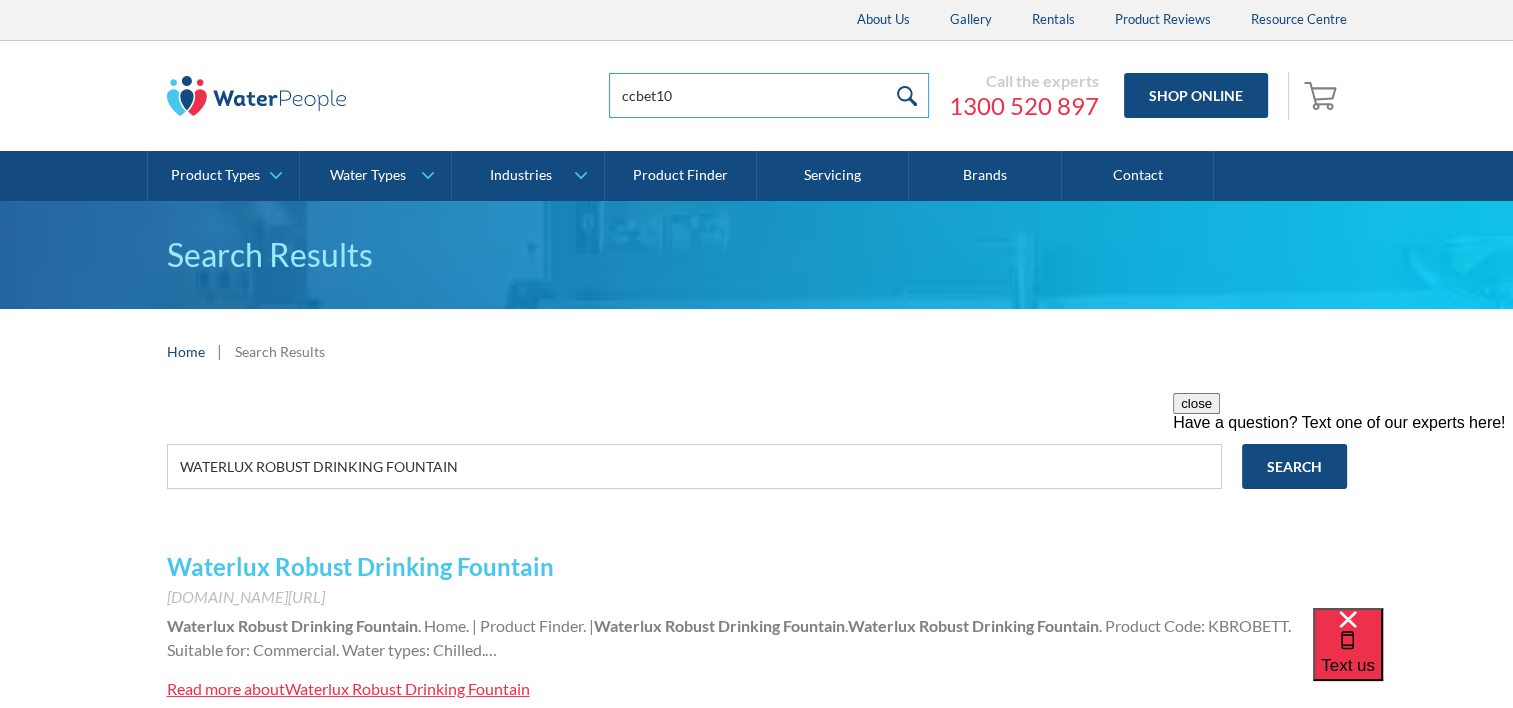 type on "ccbet10" 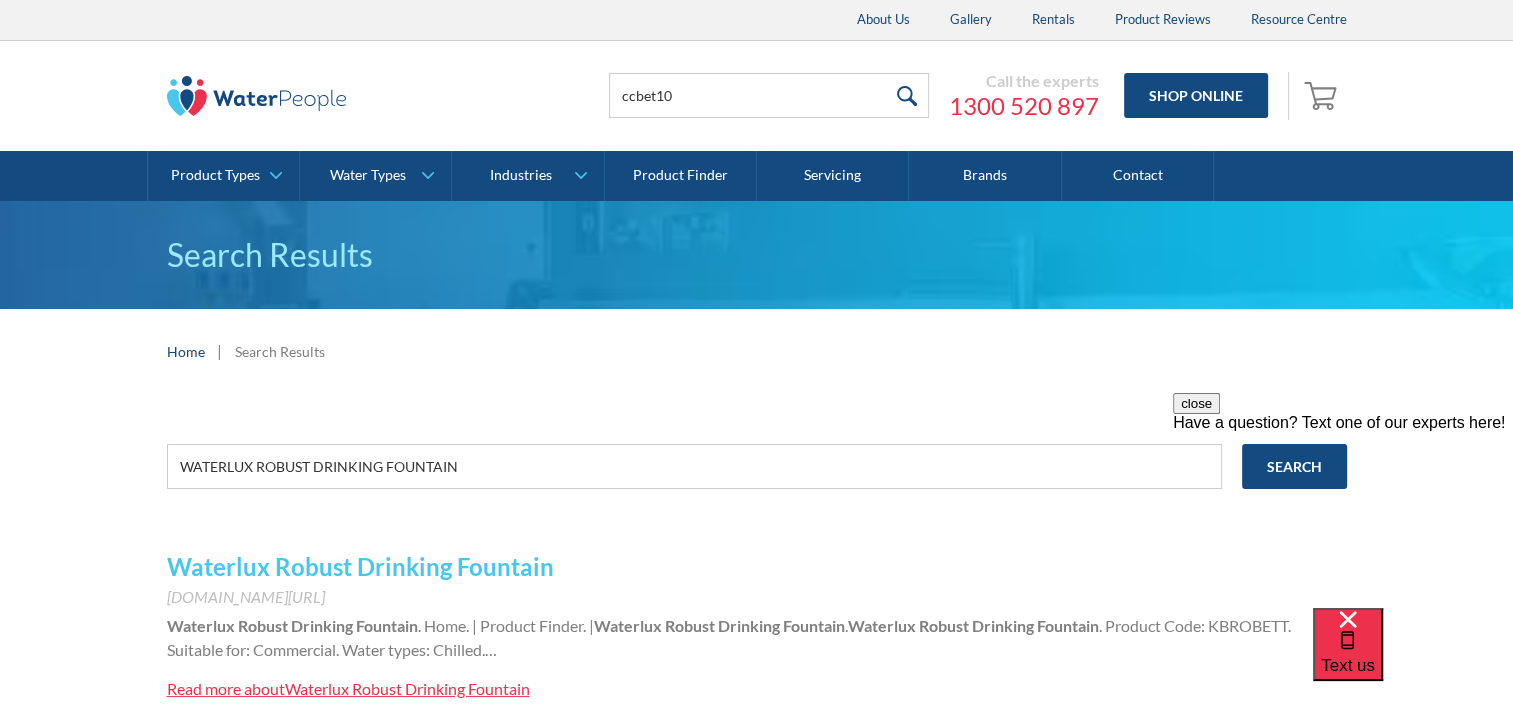 click at bounding box center (907, 95) 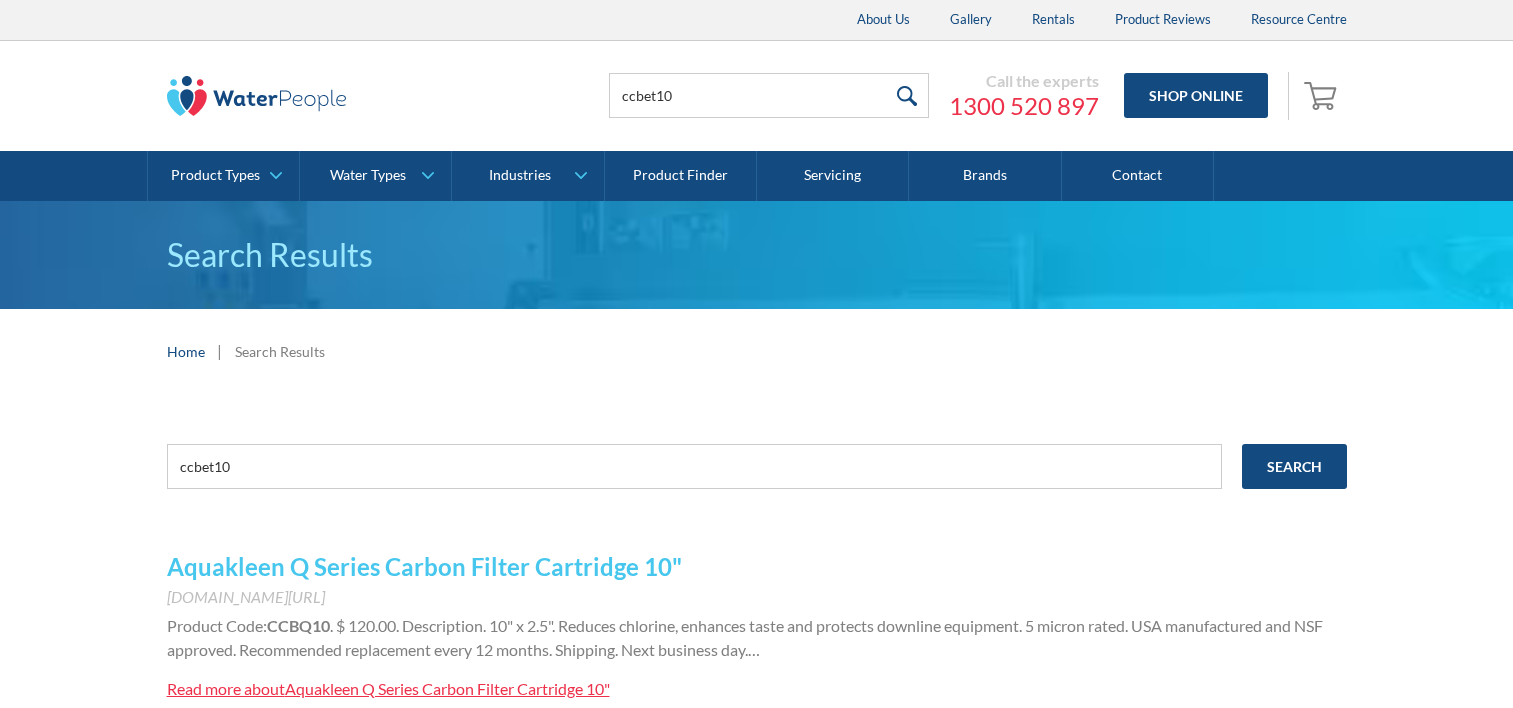 scroll, scrollTop: 0, scrollLeft: 0, axis: both 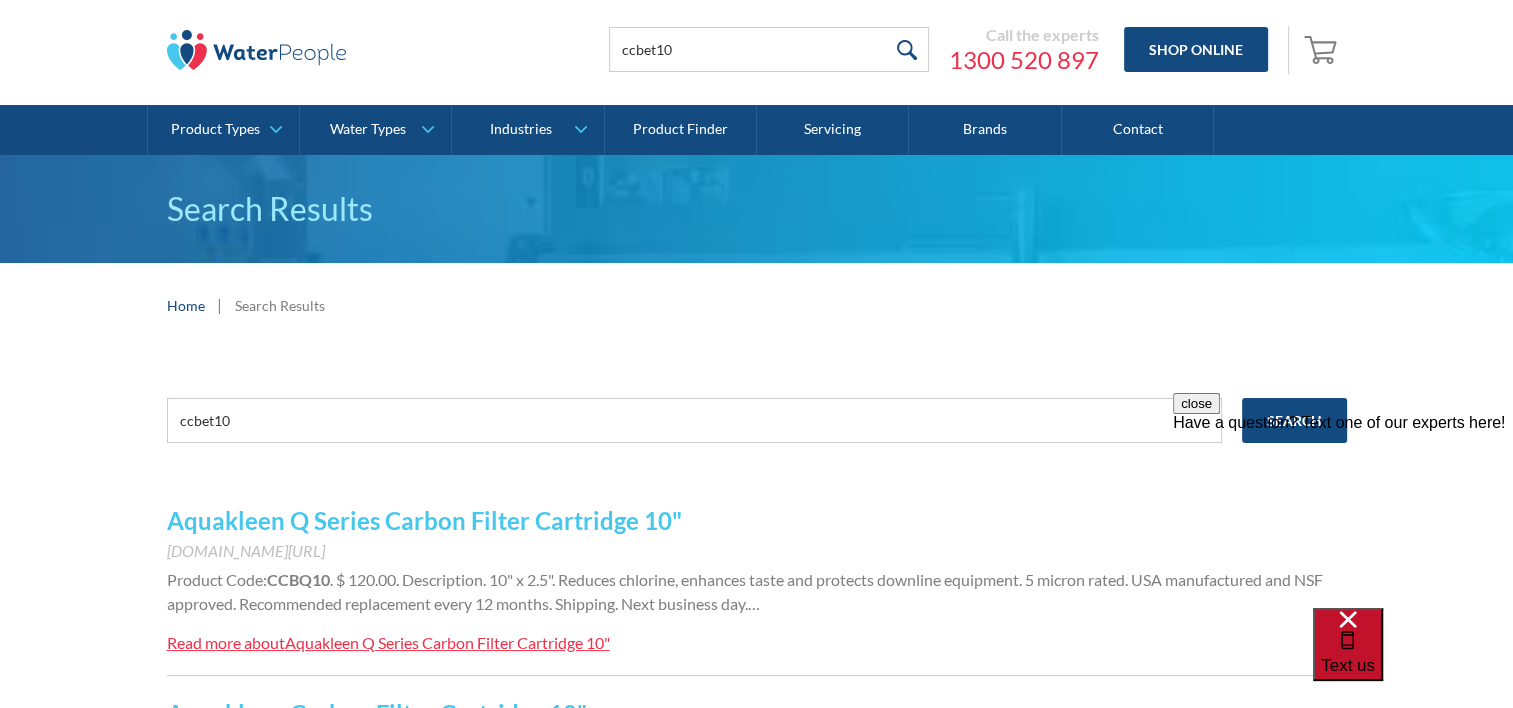 click on "Text us" at bounding box center [1348, 665] 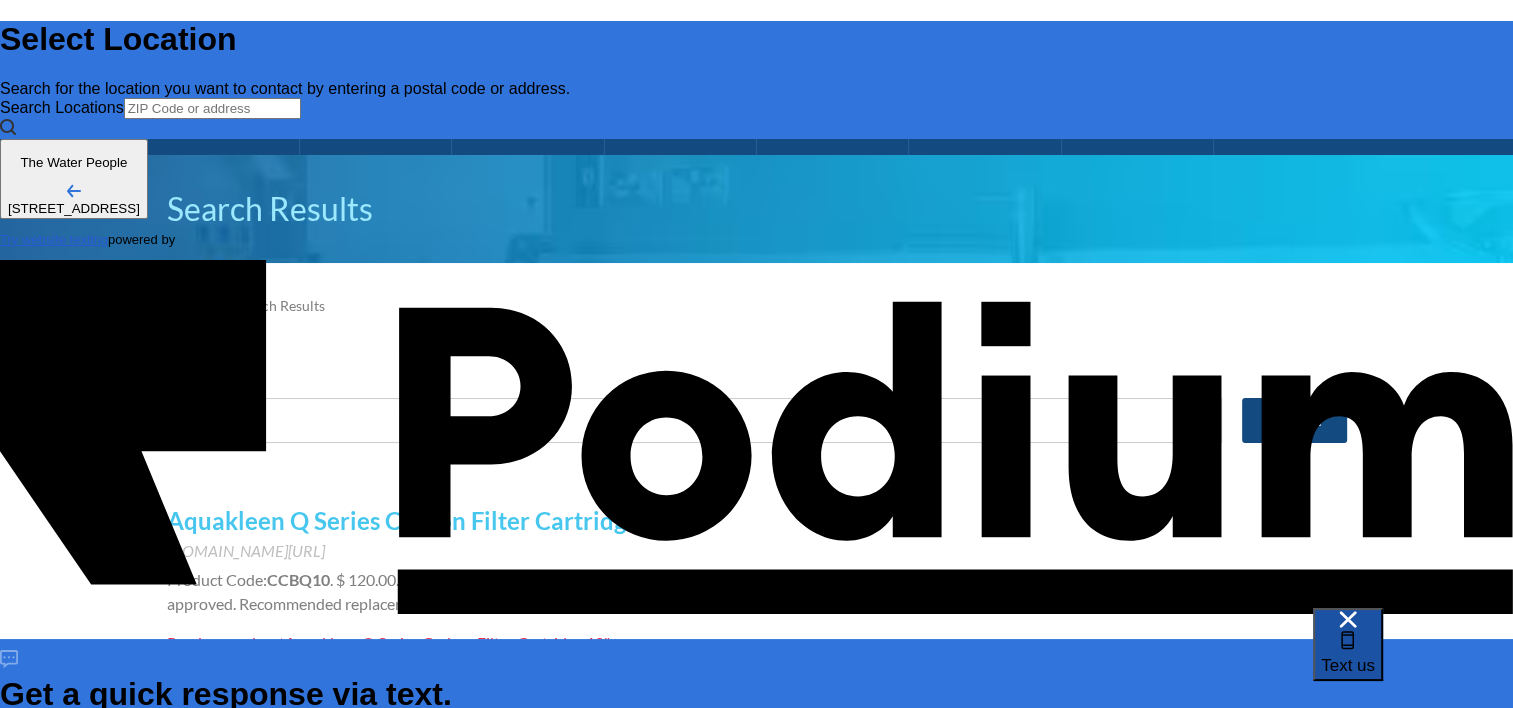 scroll, scrollTop: 0, scrollLeft: 0, axis: both 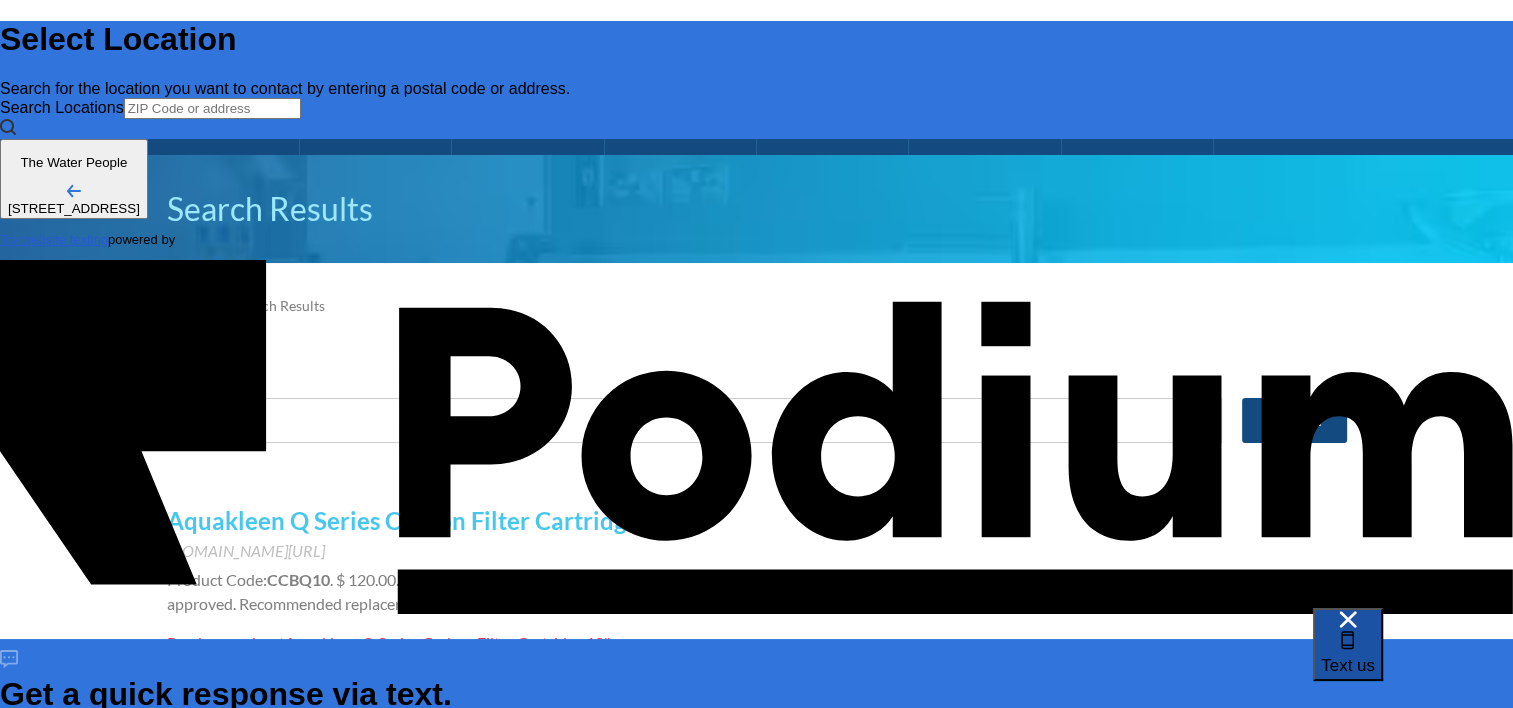 click on "Text us" at bounding box center (1348, 665) 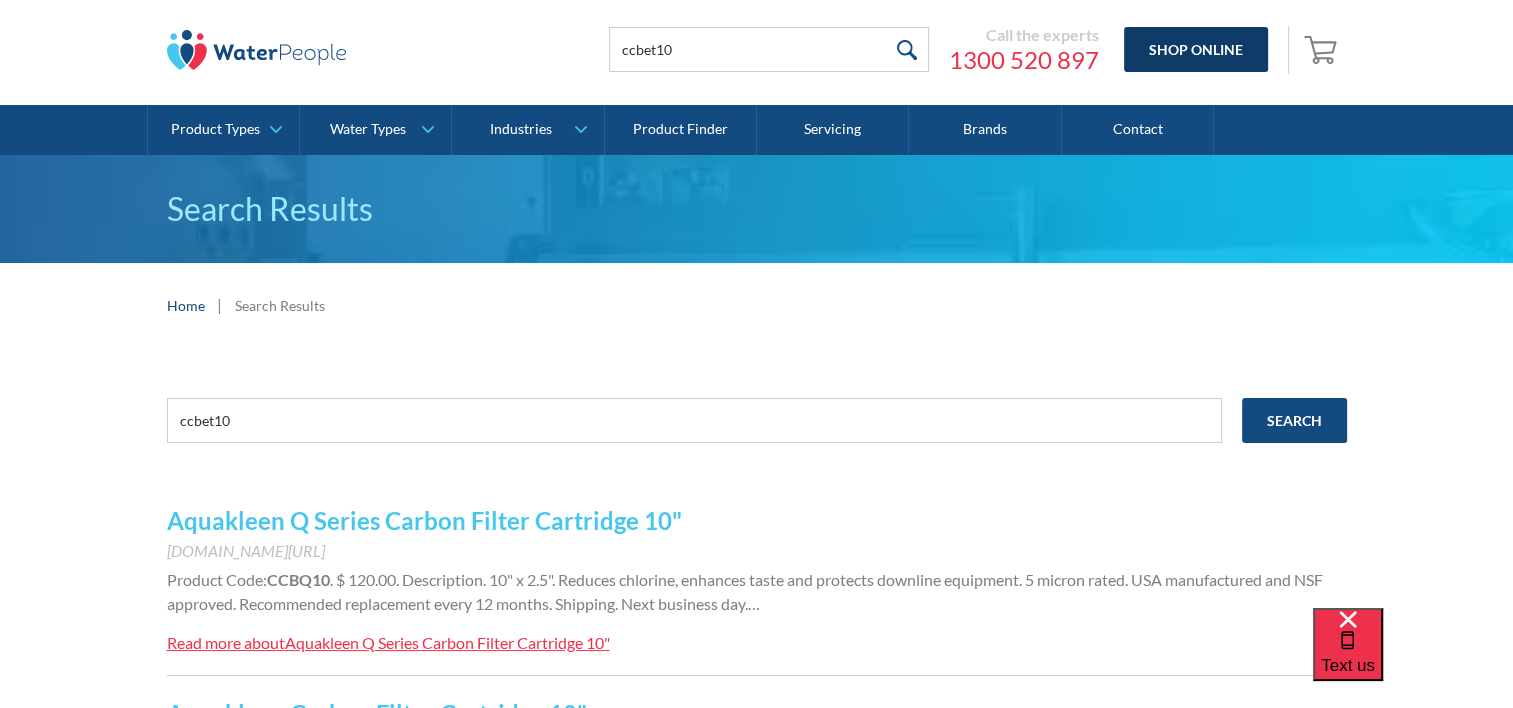 click on "Shop Online" at bounding box center (1196, 49) 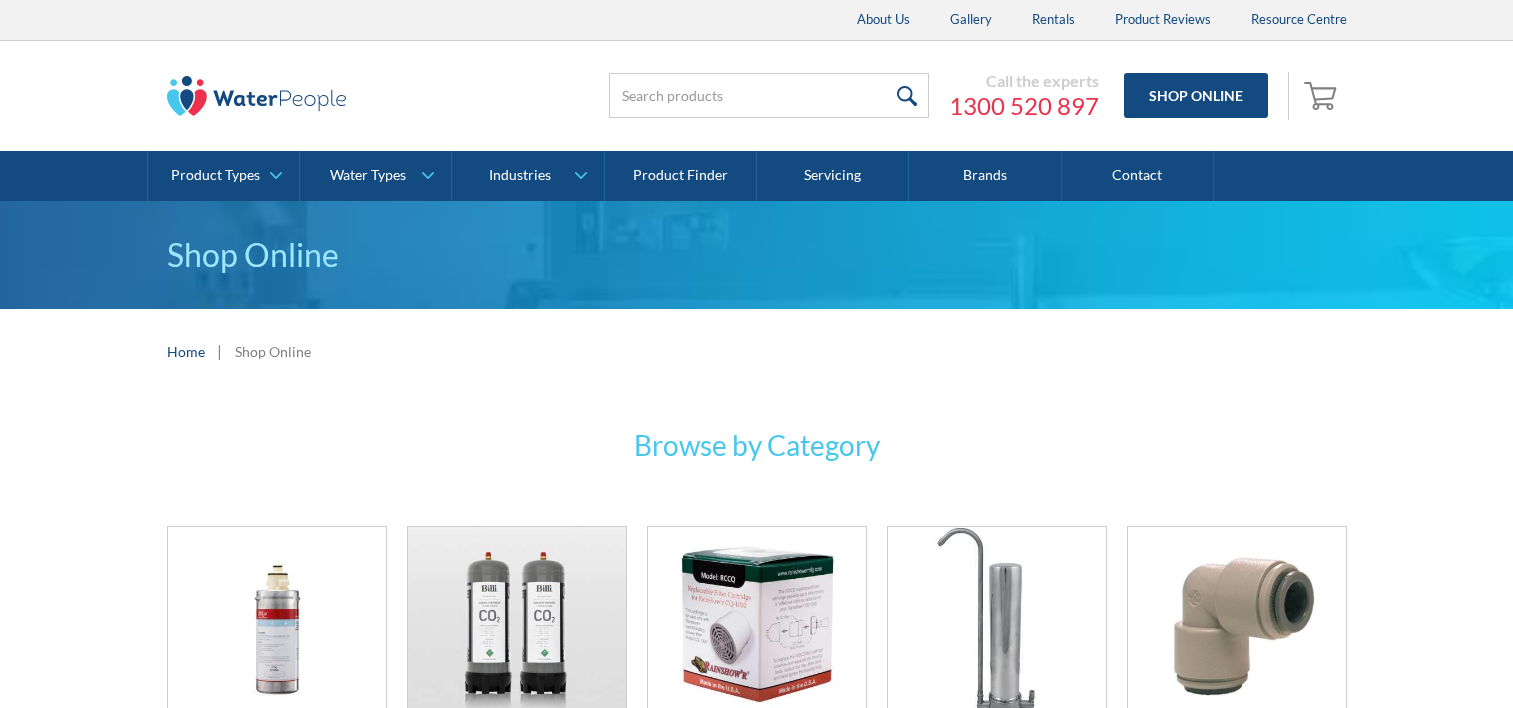 scroll, scrollTop: 0, scrollLeft: 0, axis: both 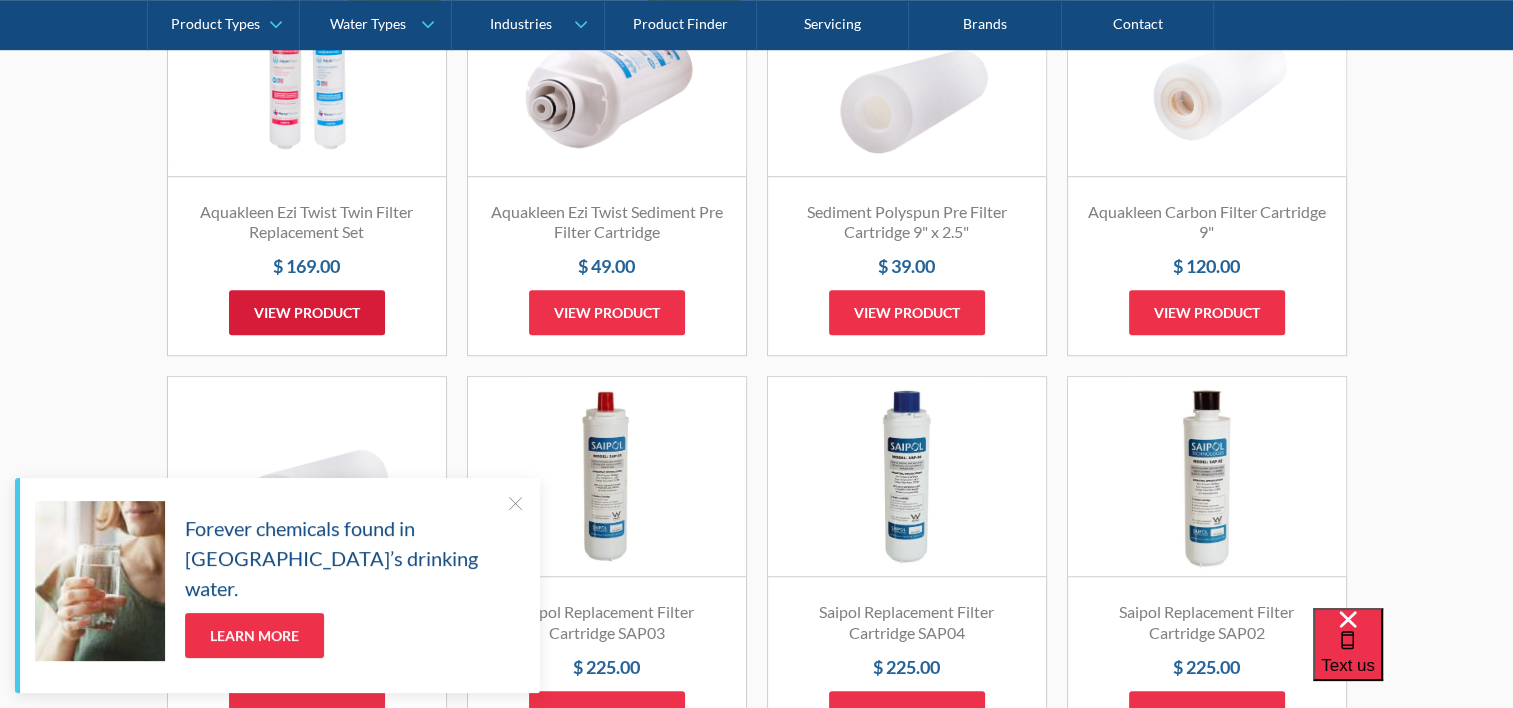 click on "View product" at bounding box center (307, 312) 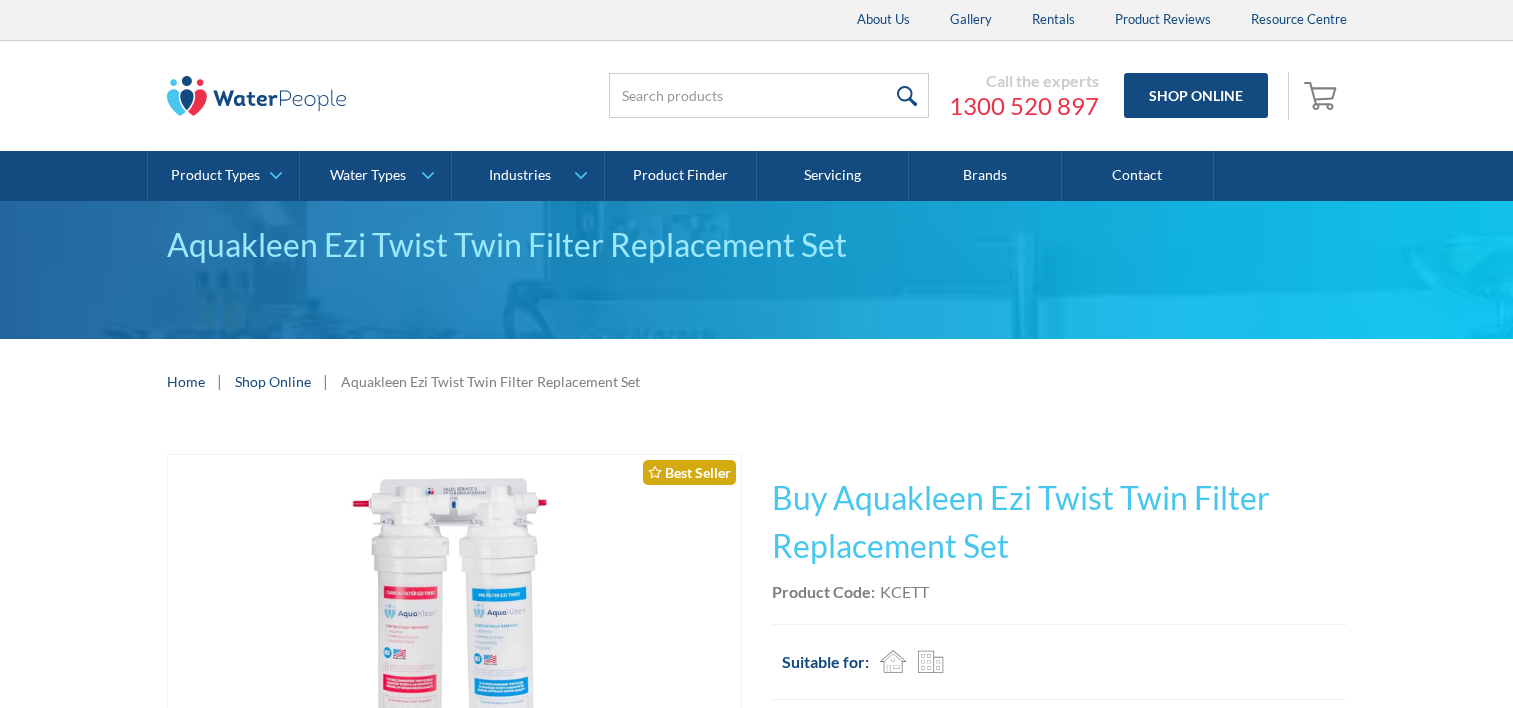 scroll, scrollTop: 0, scrollLeft: 0, axis: both 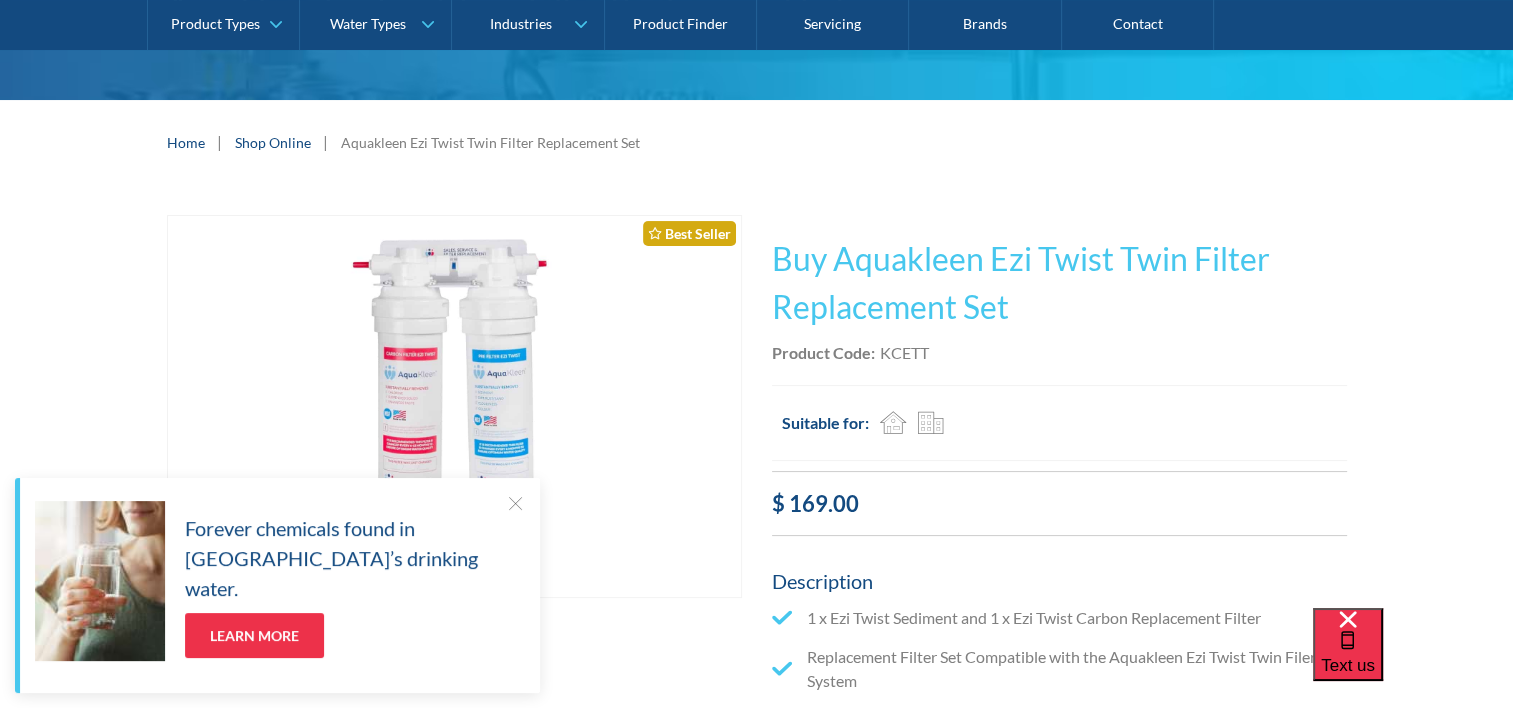 click at bounding box center [515, 503] 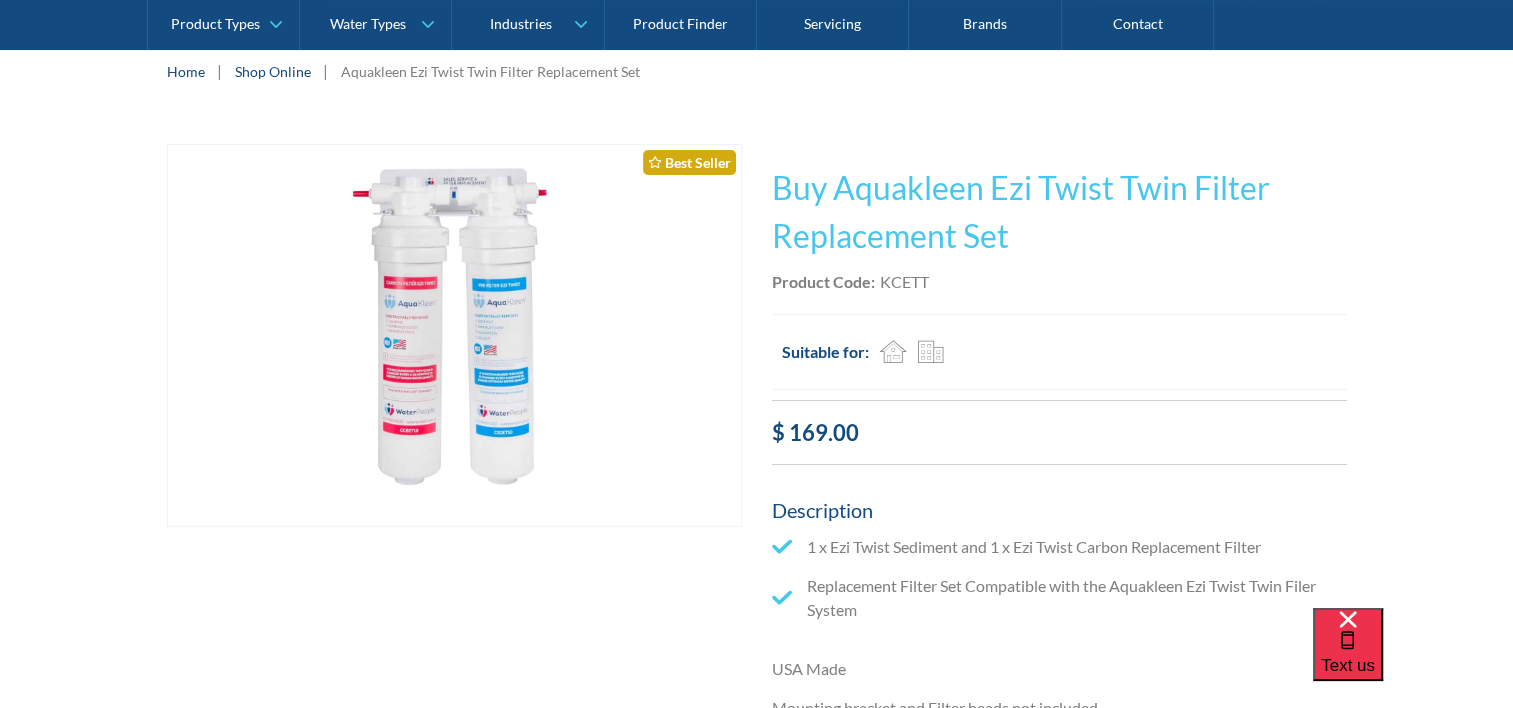 scroll, scrollTop: 308, scrollLeft: 0, axis: vertical 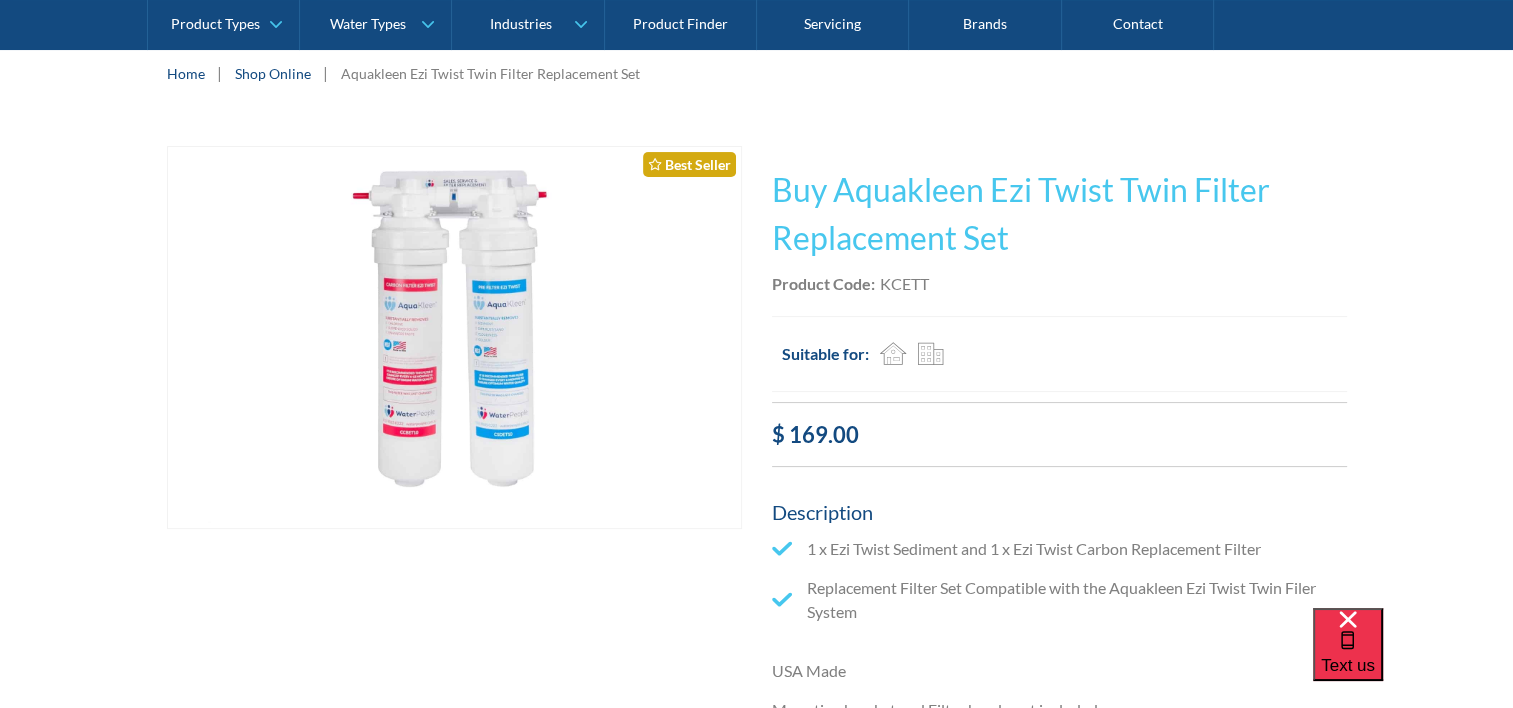 click at bounding box center [454, 338] 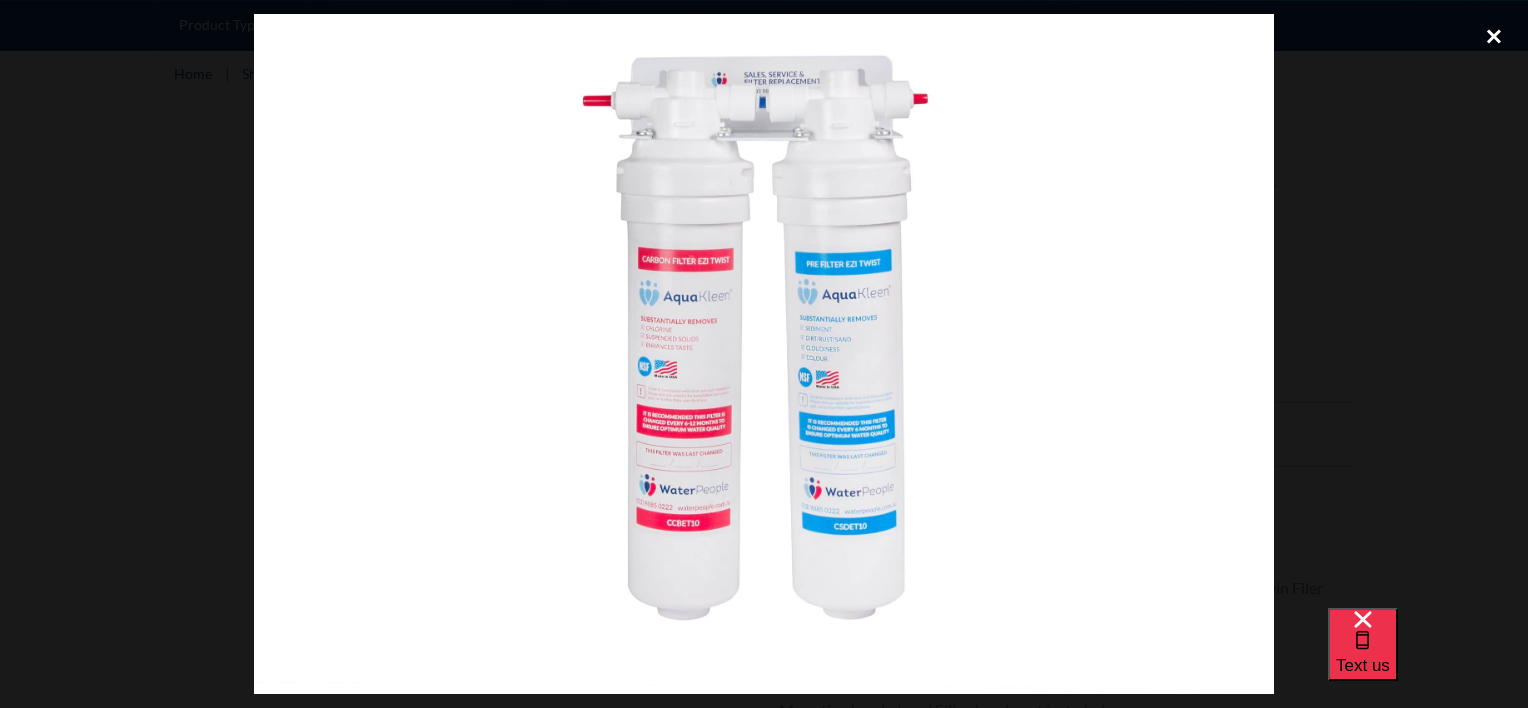click at bounding box center (1494, 36) 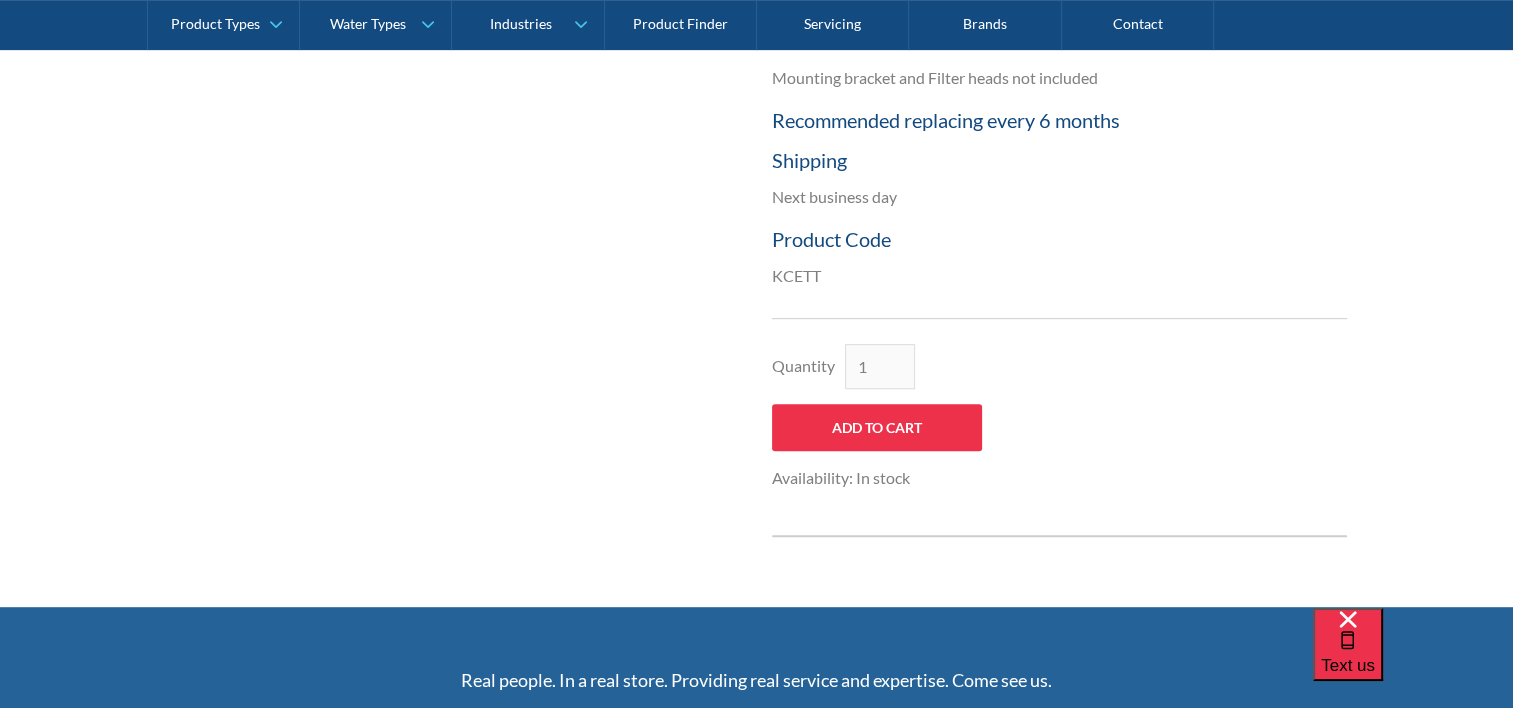 scroll, scrollTop: 950, scrollLeft: 0, axis: vertical 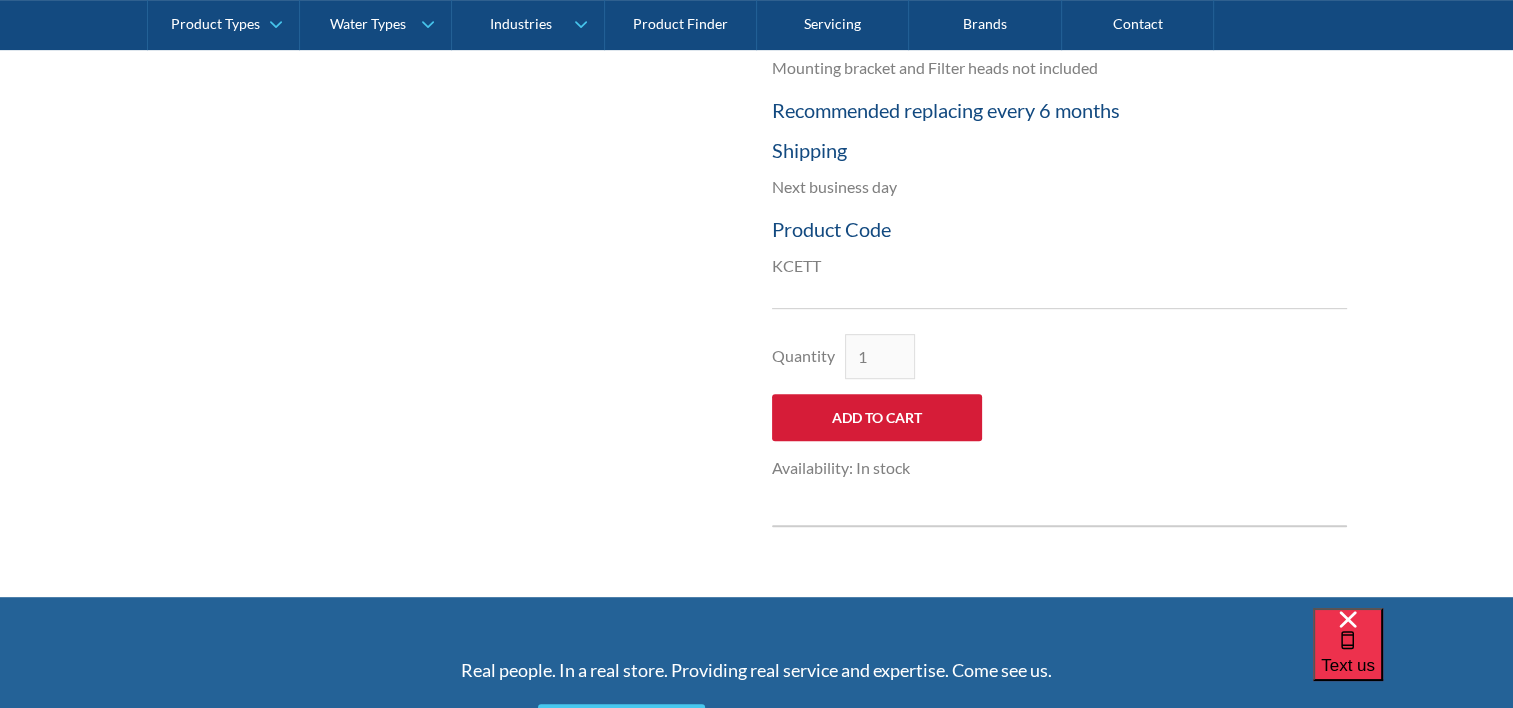 click on "Add to Cart" at bounding box center [877, 417] 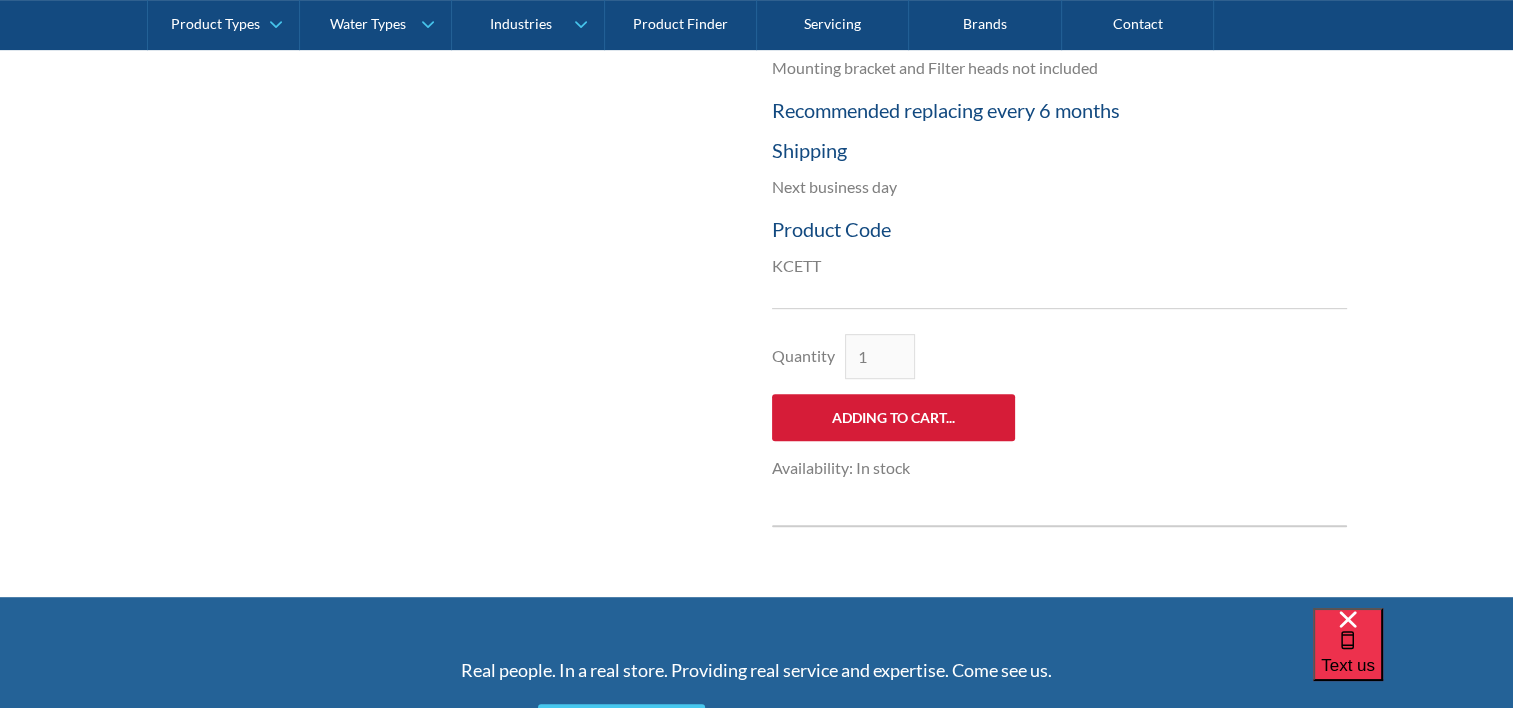 type on "Add to Cart" 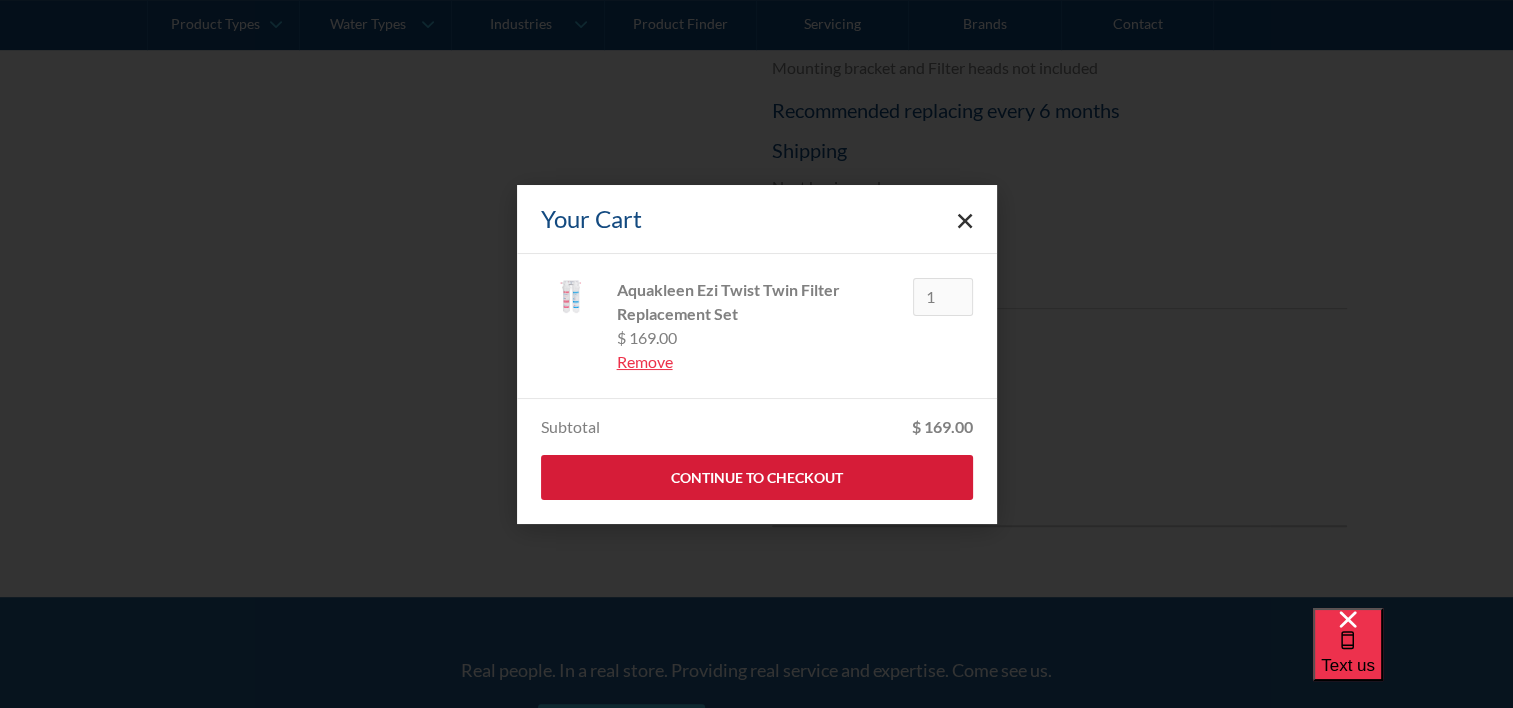 click on "Continue to Checkout" at bounding box center [757, 477] 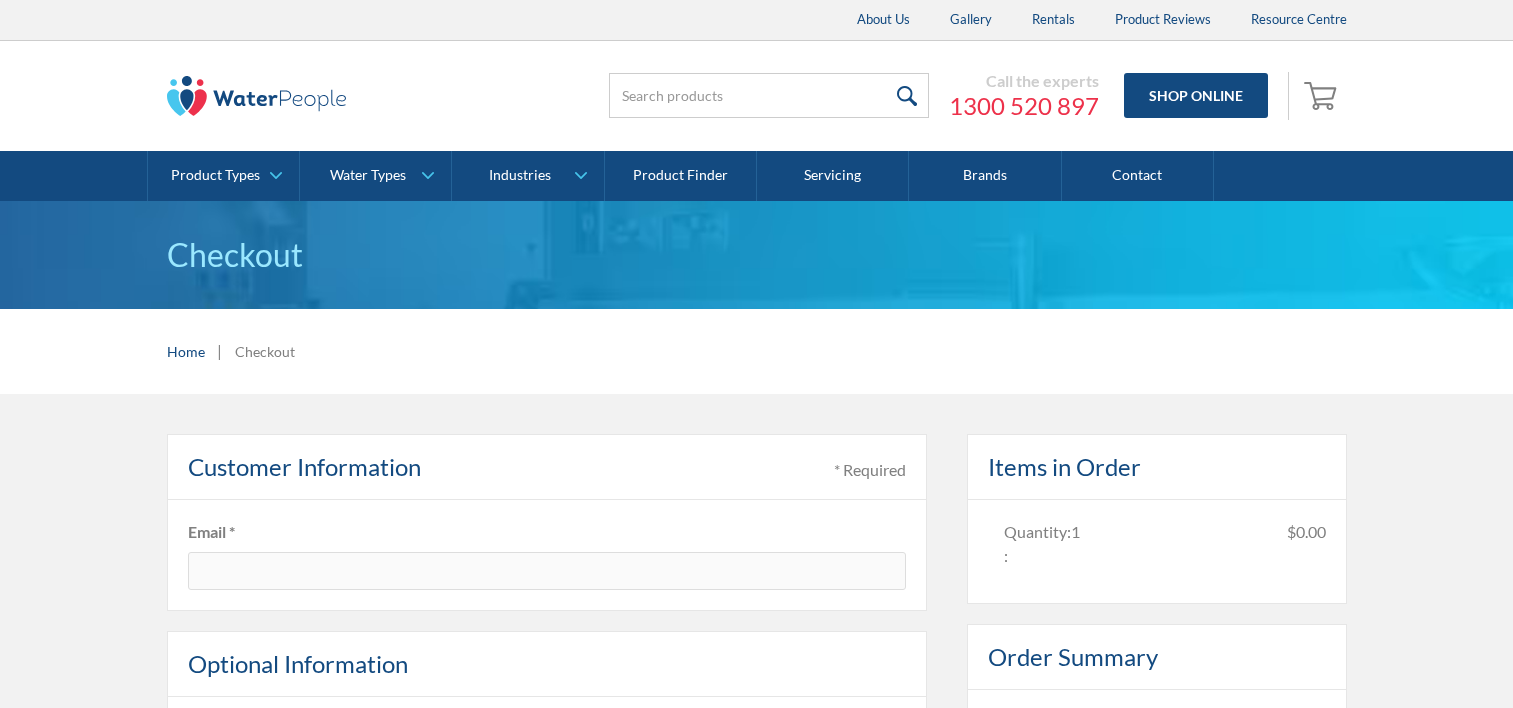 scroll, scrollTop: 0, scrollLeft: 0, axis: both 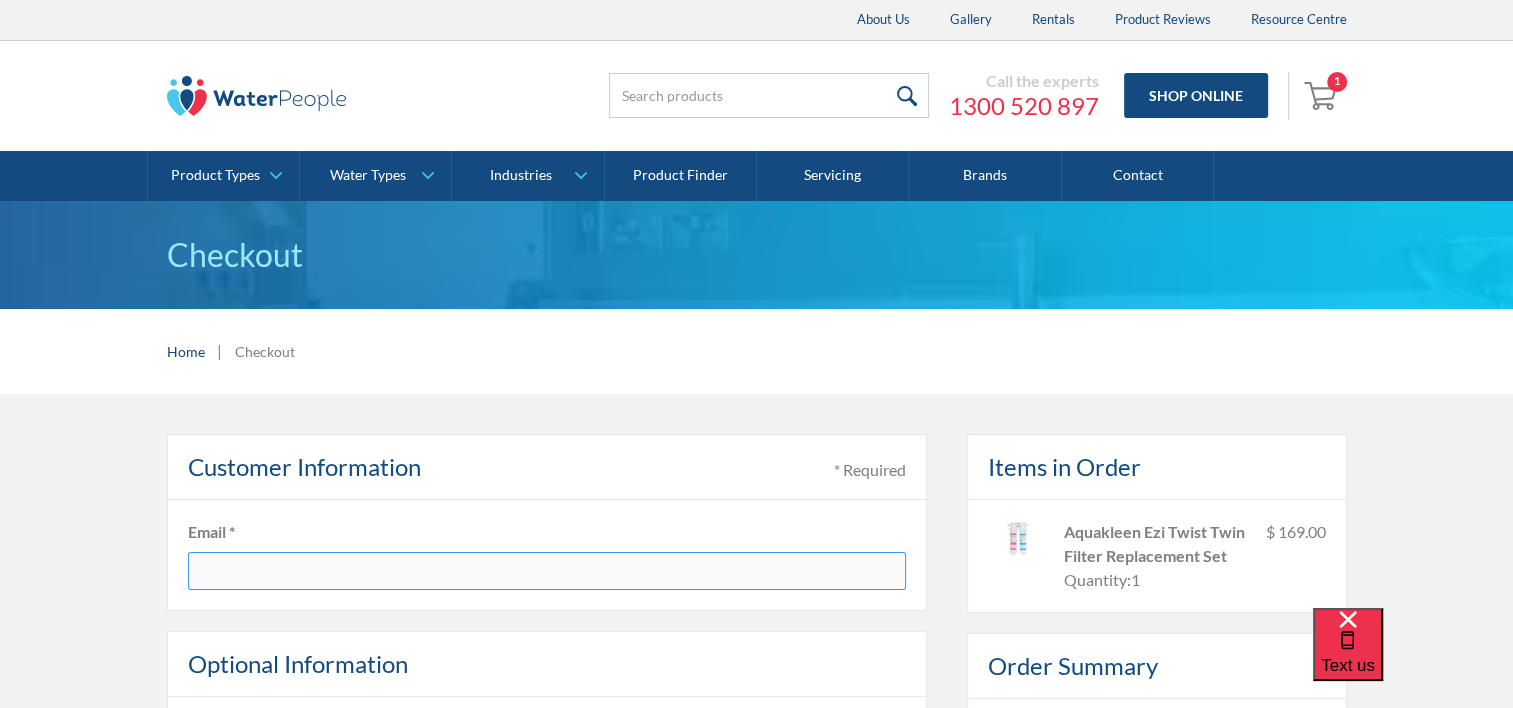 click at bounding box center (547, 571) 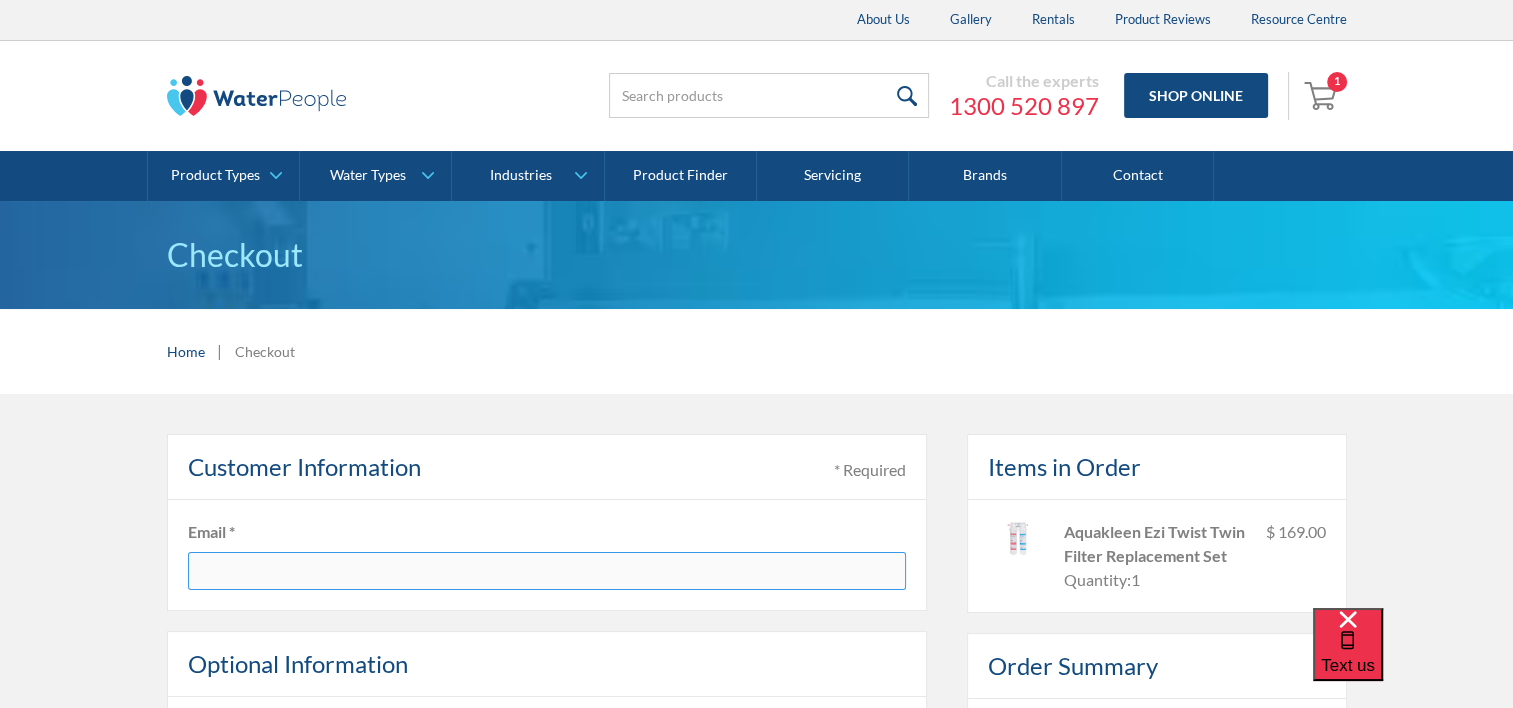 type on "[PERSON_NAME].[PERSON_NAME]@ecogroupaustralia" 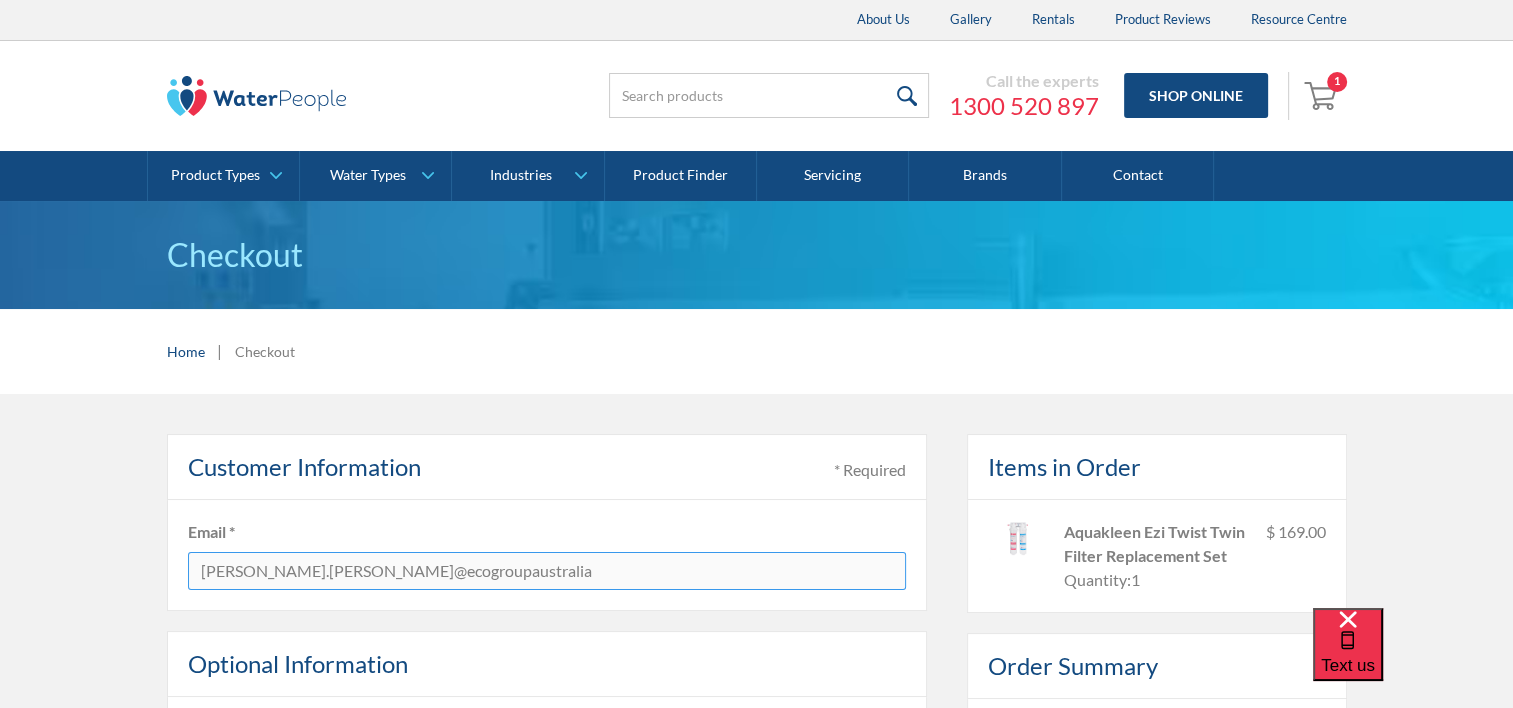 drag, startPoint x: 453, startPoint y: 572, endPoint x: 64, endPoint y: 553, distance: 389.46375 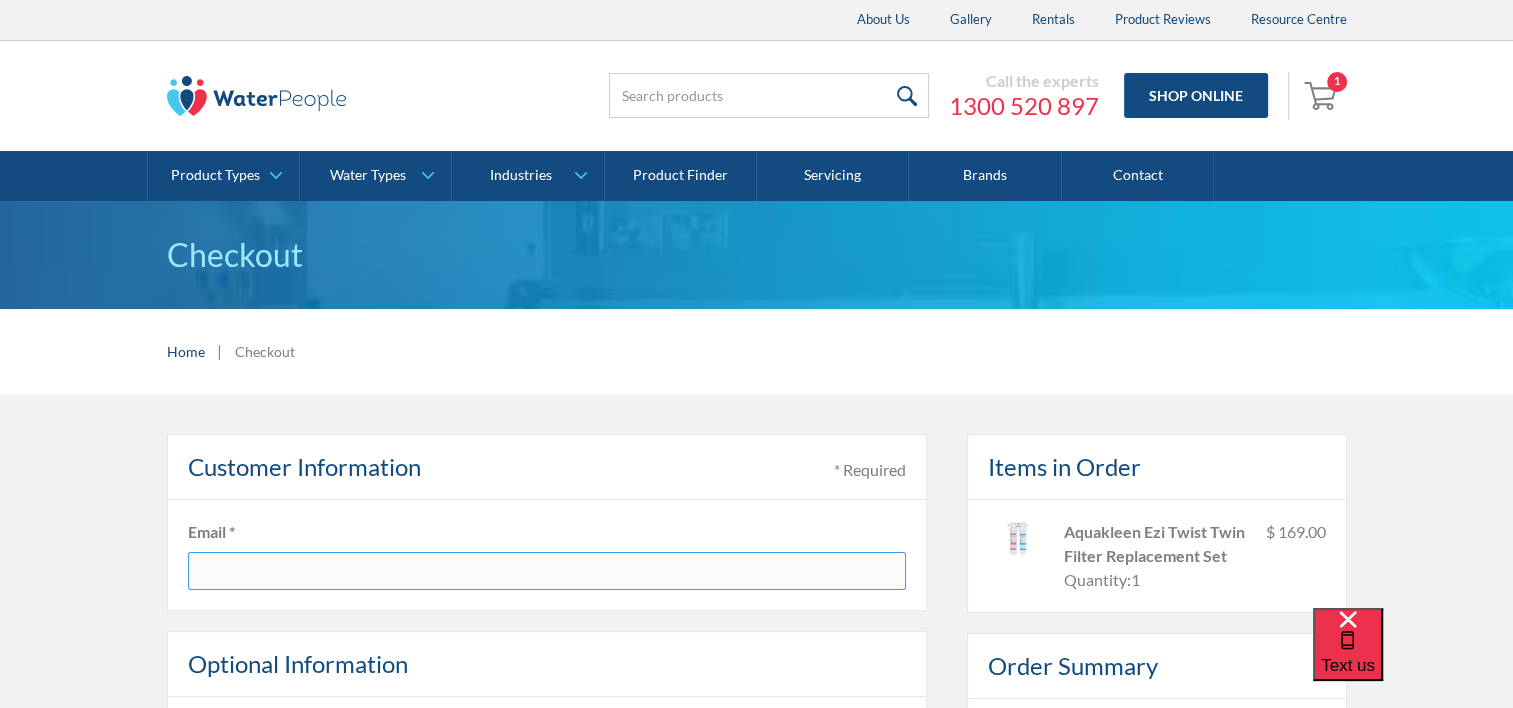 click at bounding box center [547, 571] 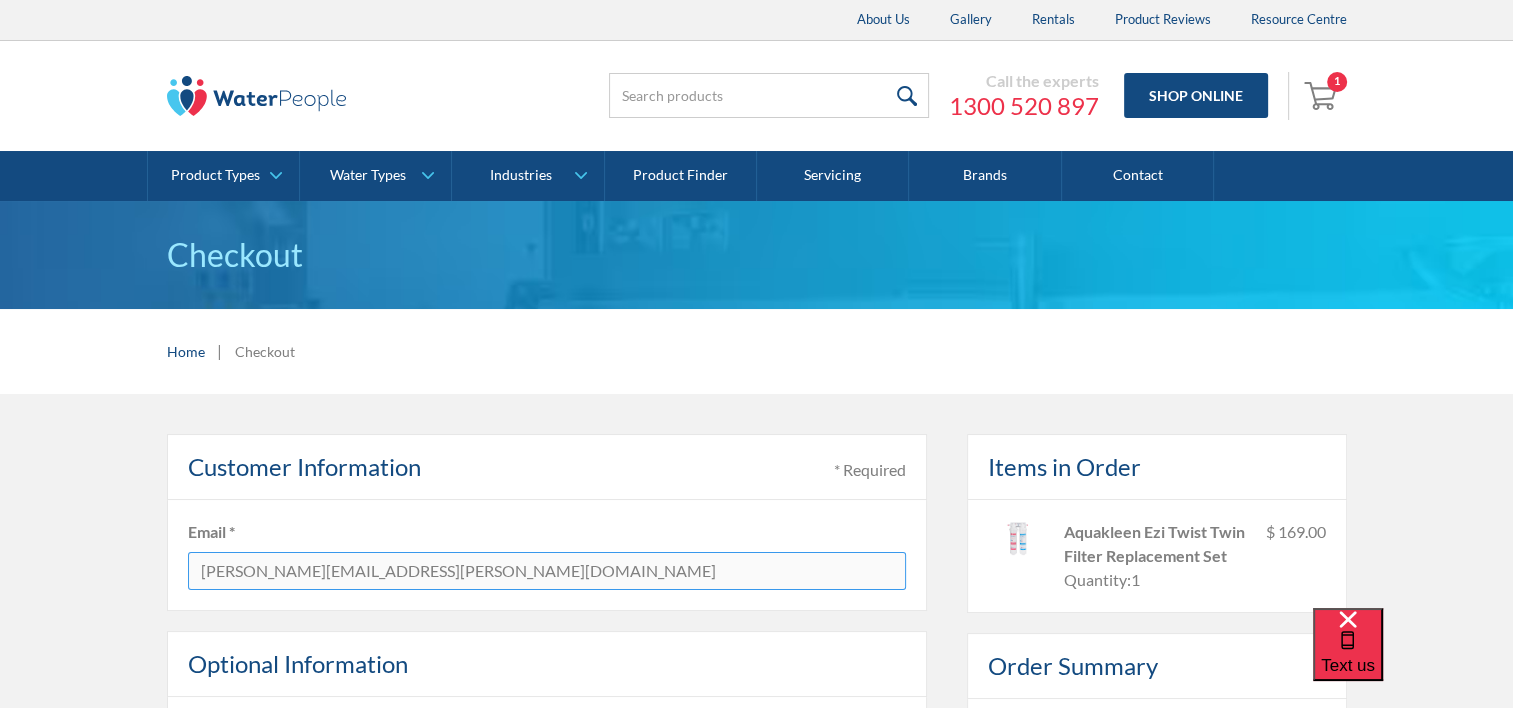 type on "[PERSON_NAME][EMAIL_ADDRESS][PERSON_NAME][DOMAIN_NAME]" 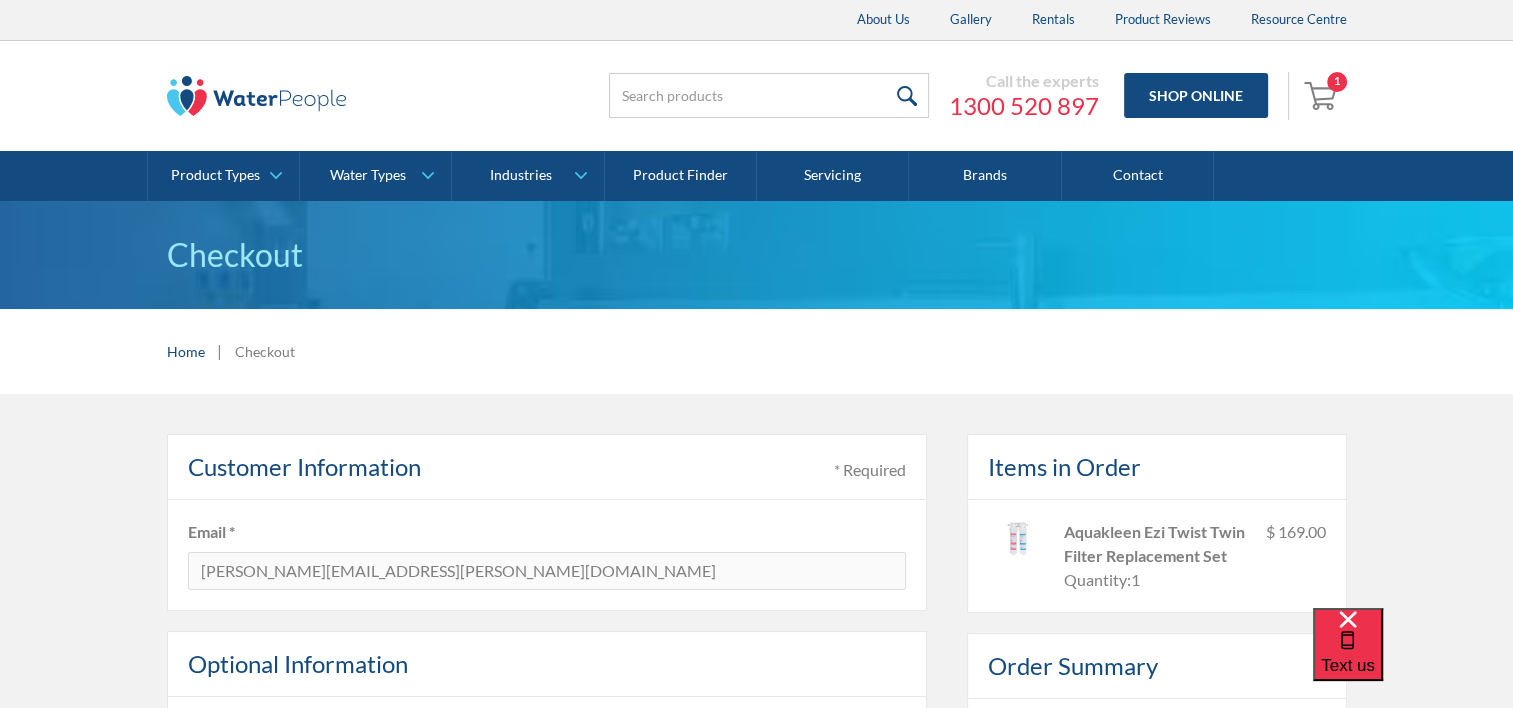 click on "Pay with browser. Customer Information * Required Email * [PERSON_NAME][EMAIL_ADDRESS][PERSON_NAME][DOMAIN_NAME] Optional Information Telephone Notes about this order Shipping Address * Required Full Name * Street Address * City * State/Province Zip/Postal Code * Country * [GEOGRAPHIC_DATA] Shipping Method No shipping methods are available for the address given. Payment Info * Required Card Number * Expiration Date * Security Code * Billing address same as shipping Billing Address * Required Full Name * Street Address * City * State/Province Zip/Postal Code * [GEOGRAPHIC_DATA] [GEOGRAPHIC_DATA] [GEOGRAPHIC_DATA] [GEOGRAPHIC_DATA] [US_STATE] [GEOGRAPHIC_DATA] [GEOGRAPHIC_DATA] [GEOGRAPHIC_DATA] [GEOGRAPHIC_DATA] [GEOGRAPHIC_DATA] [GEOGRAPHIC_DATA] [GEOGRAPHIC_DATA] [GEOGRAPHIC_DATA] [GEOGRAPHIC_DATA] [GEOGRAPHIC_DATA] [GEOGRAPHIC_DATA] [GEOGRAPHIC_DATA] [GEOGRAPHIC_DATA] [GEOGRAPHIC_DATA] [GEOGRAPHIC_DATA] [GEOGRAPHIC_DATA] [GEOGRAPHIC_DATA] [GEOGRAPHIC_DATA] [GEOGRAPHIC_DATA] [GEOGRAPHIC_DATA] [GEOGRAPHIC_DATA] [GEOGRAPHIC_DATA] [GEOGRAPHIC_DATA] [GEOGRAPHIC_DATA] [GEOGRAPHIC_DATA] [GEOGRAPHIC_DATA] [GEOGRAPHIC_DATA] [GEOGRAPHIC_DATA] [GEOGRAPHIC_DATA] [GEOGRAPHIC_DATA] [GEOGRAPHIC_DATA] [GEOGRAPHIC_DATA] [GEOGRAPHIC_DATA] [GEOGRAPHIC_DATA] [GEOGRAPHIC_DATA] [GEOGRAPHIC_DATA] [GEOGRAPHIC_DATA] 1" at bounding box center [756, 1252] 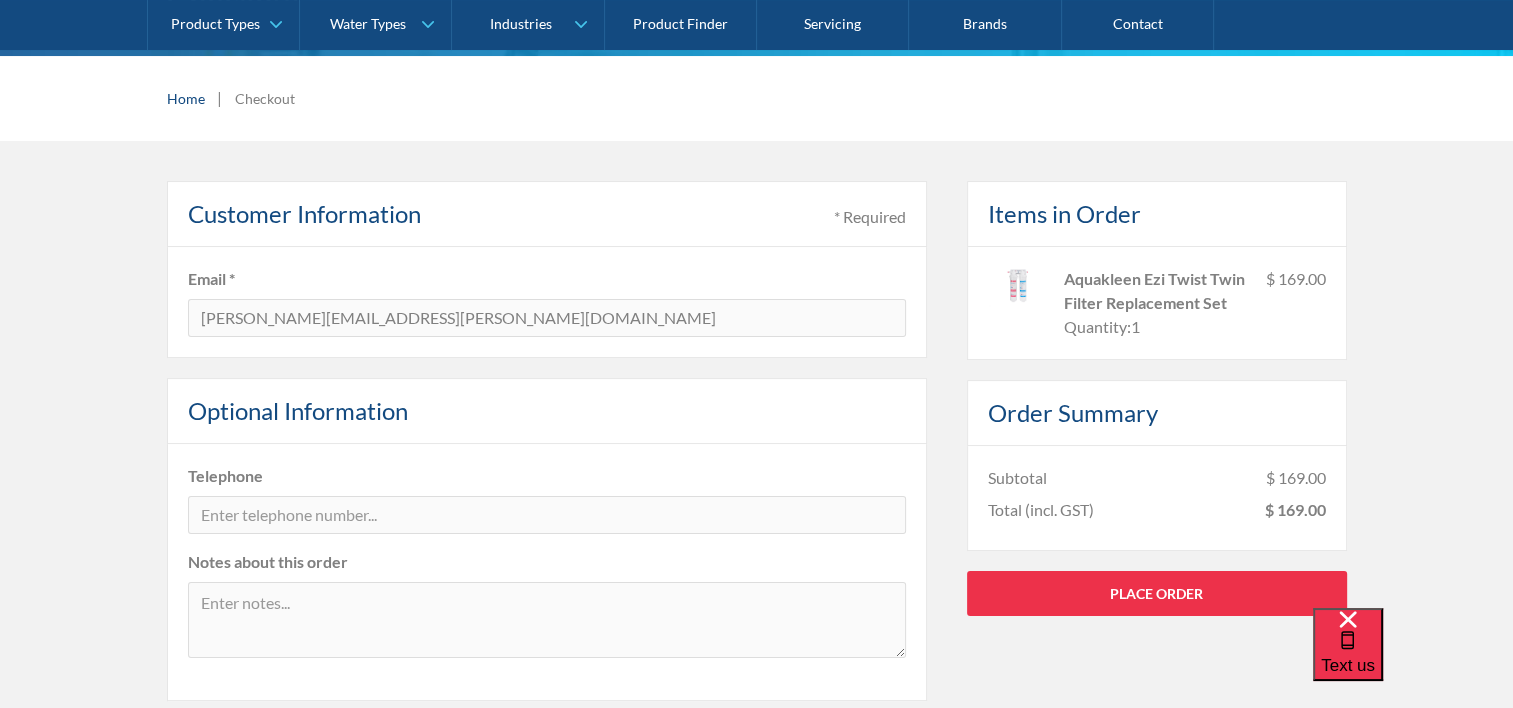 scroll, scrollTop: 424, scrollLeft: 0, axis: vertical 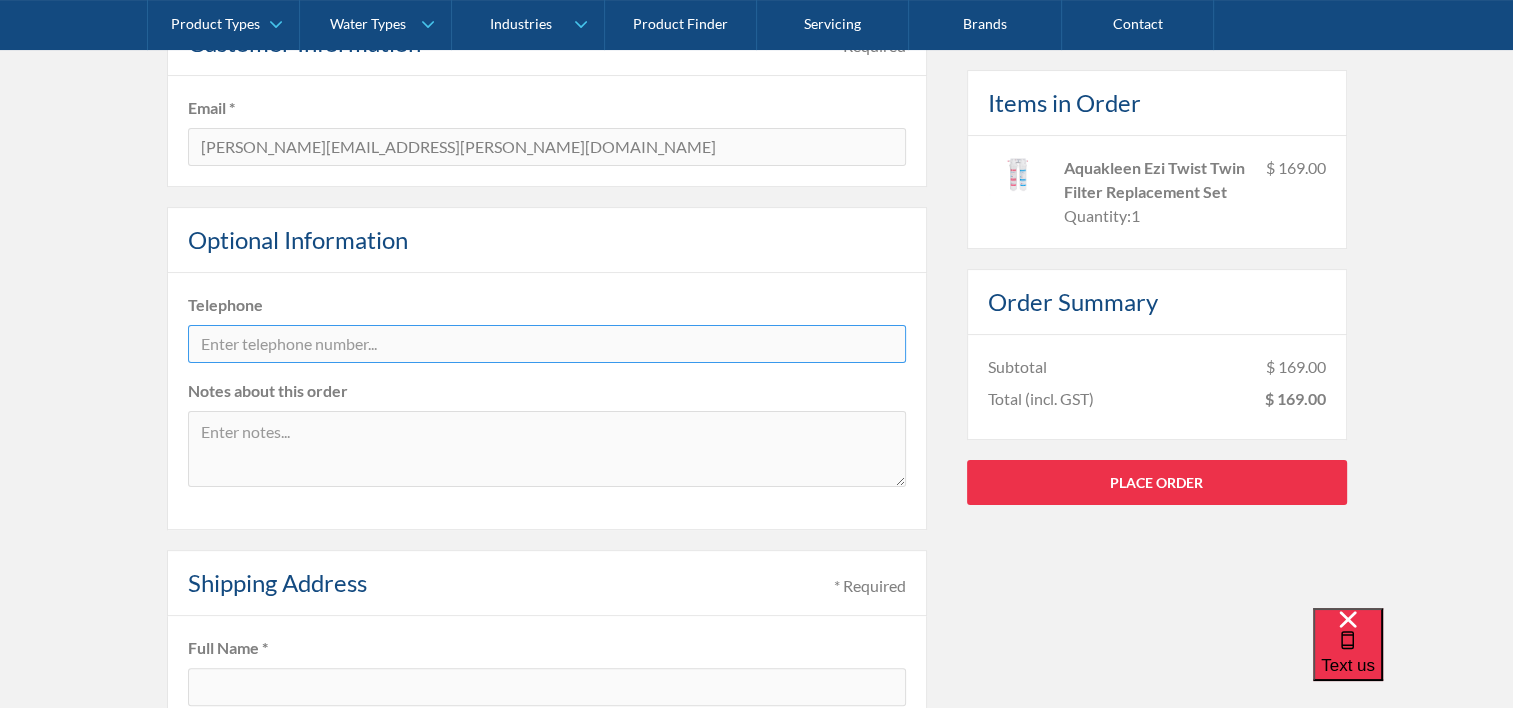 click at bounding box center [547, 344] 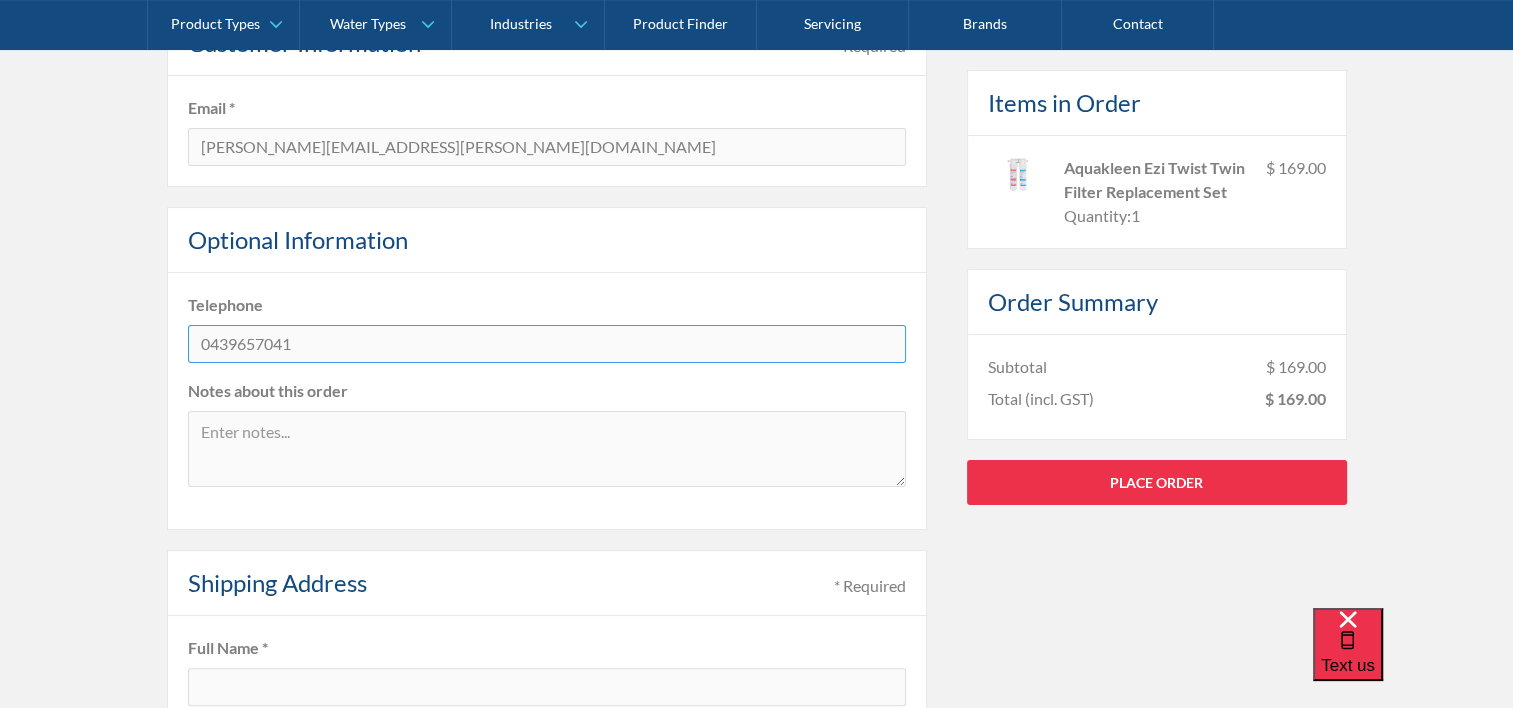 type on "0439657041" 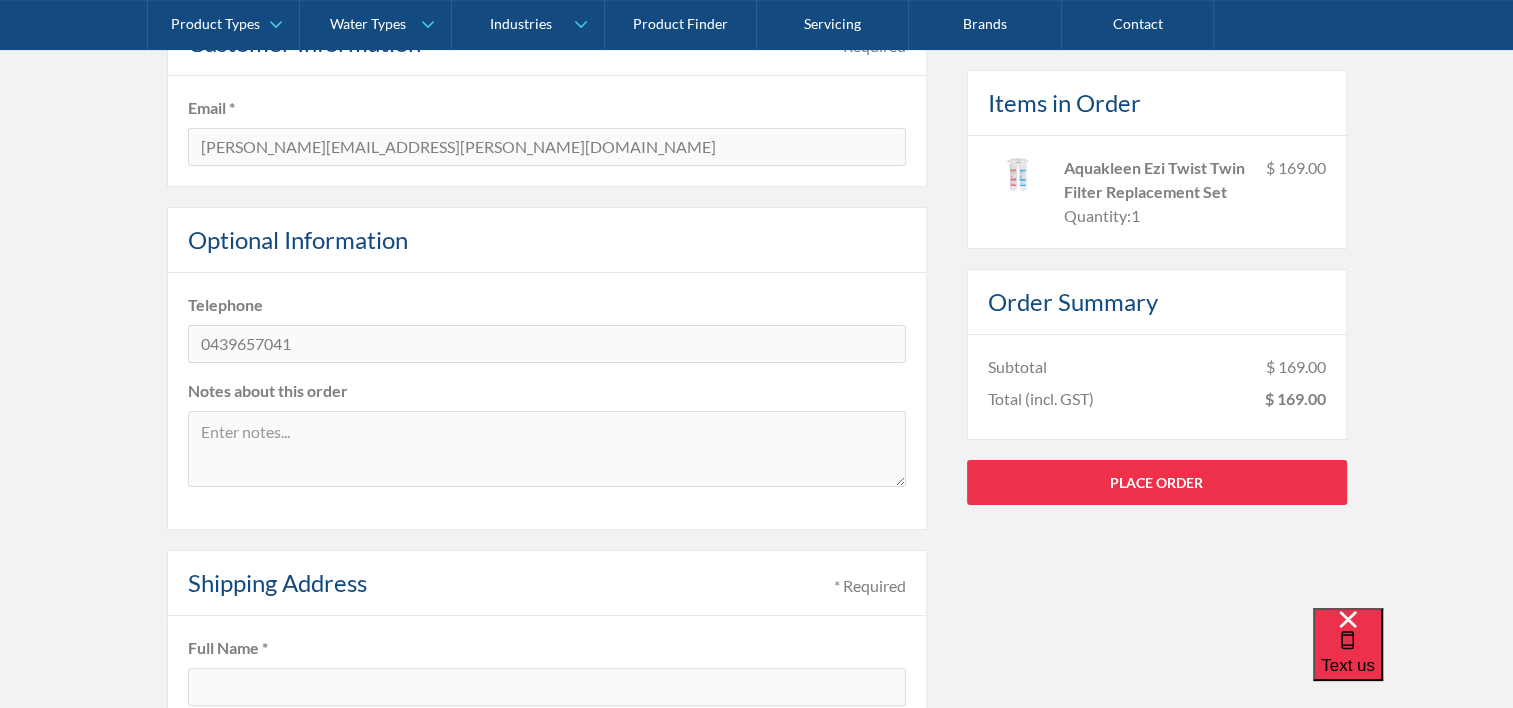 click on "Pay with browser. Customer Information * Required Email * tim.dahlgren@ecogroupaustralia.com.au Optional Information Telephone 0439657041 Notes about this order Shipping Address * Required Full Name * Street Address * City * State/Province Zip/Postal Code * Country * Australia Shipping Method No shipping methods are available for the address given. Payment Info * Required Card Number * Expiration Date * Security Code * Billing address same as shipping Billing Address * Required Full Name * Street Address * City * State/Province Zip/Postal Code * Afghanistan Aland Islands Albania Algeria American Samoa Andorra Angola Anguilla Antigua and Barbuda Argentina Armenia Aruba Australia Austria Azerbaijan Bahamas Bahrain Bangladesh Barbados Belarus Belgium Belize Benin Bermuda Bhutan Bolivia Bonaire, Saint Eustatius and Saba Bosnia and Herzegovina Botswana Brazil British Indian Ocean Territory British Virgin Islands Brunei Bulgaria Burkina Faso Burundi Cabo Verde Cambodia Cameroon Canada Cayman Islands Chad Chile Cuba" at bounding box center (756, 828) 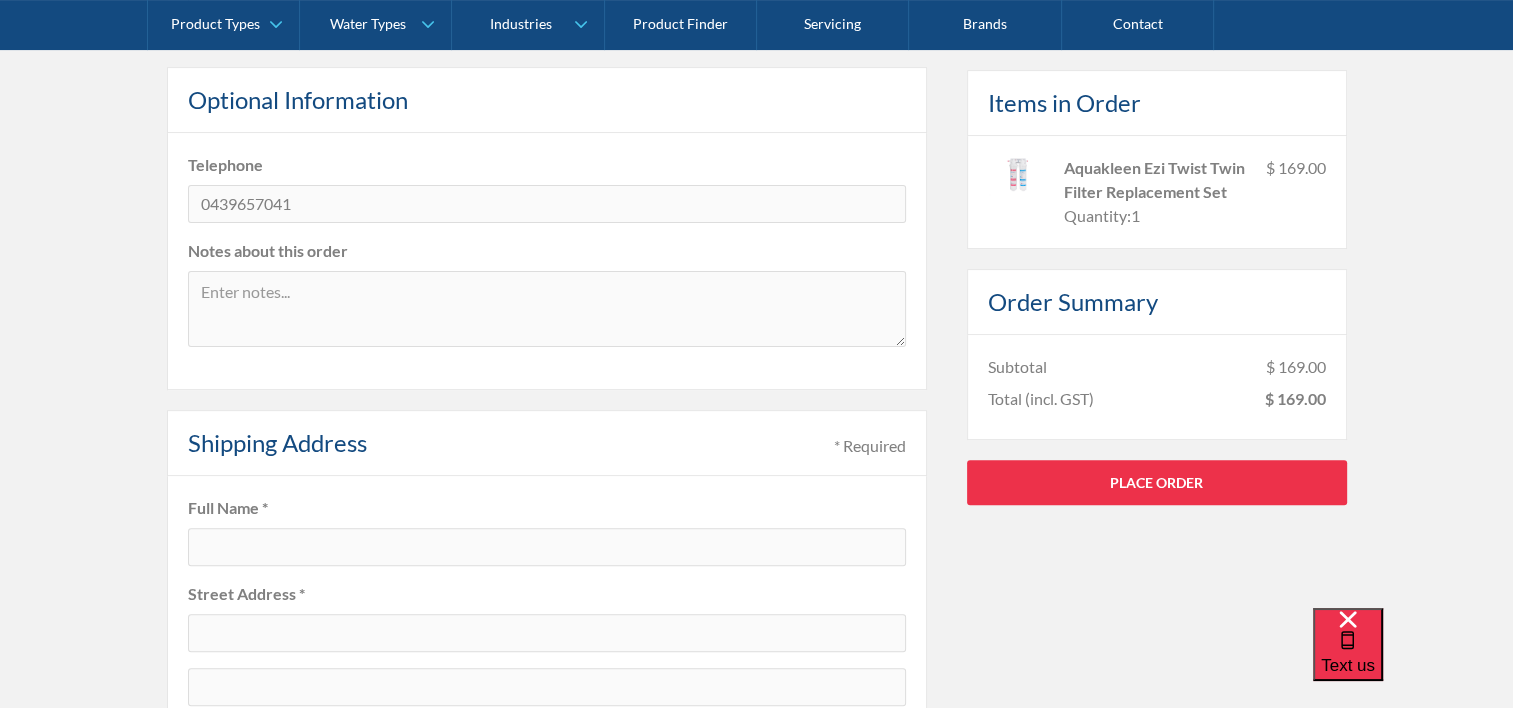 scroll, scrollTop: 567, scrollLeft: 0, axis: vertical 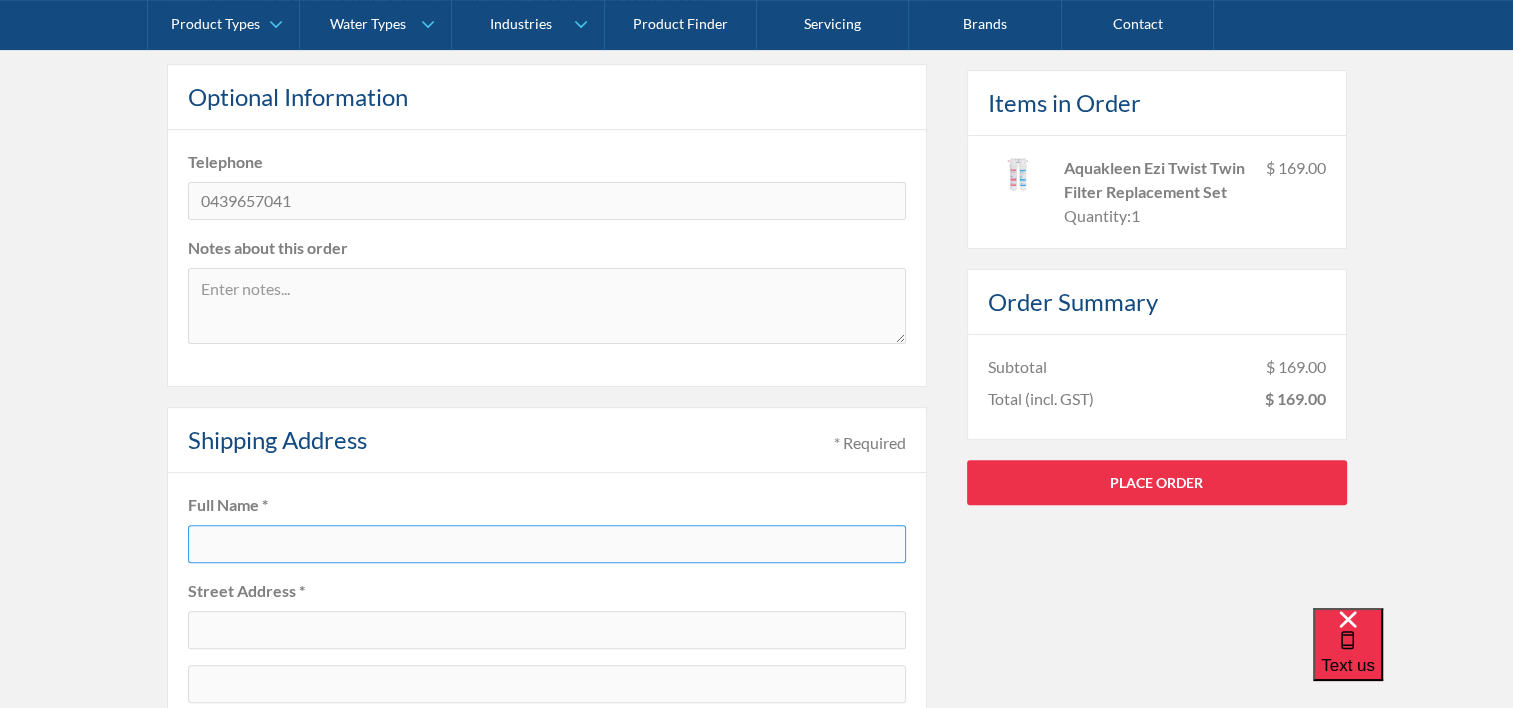 click at bounding box center (547, 544) 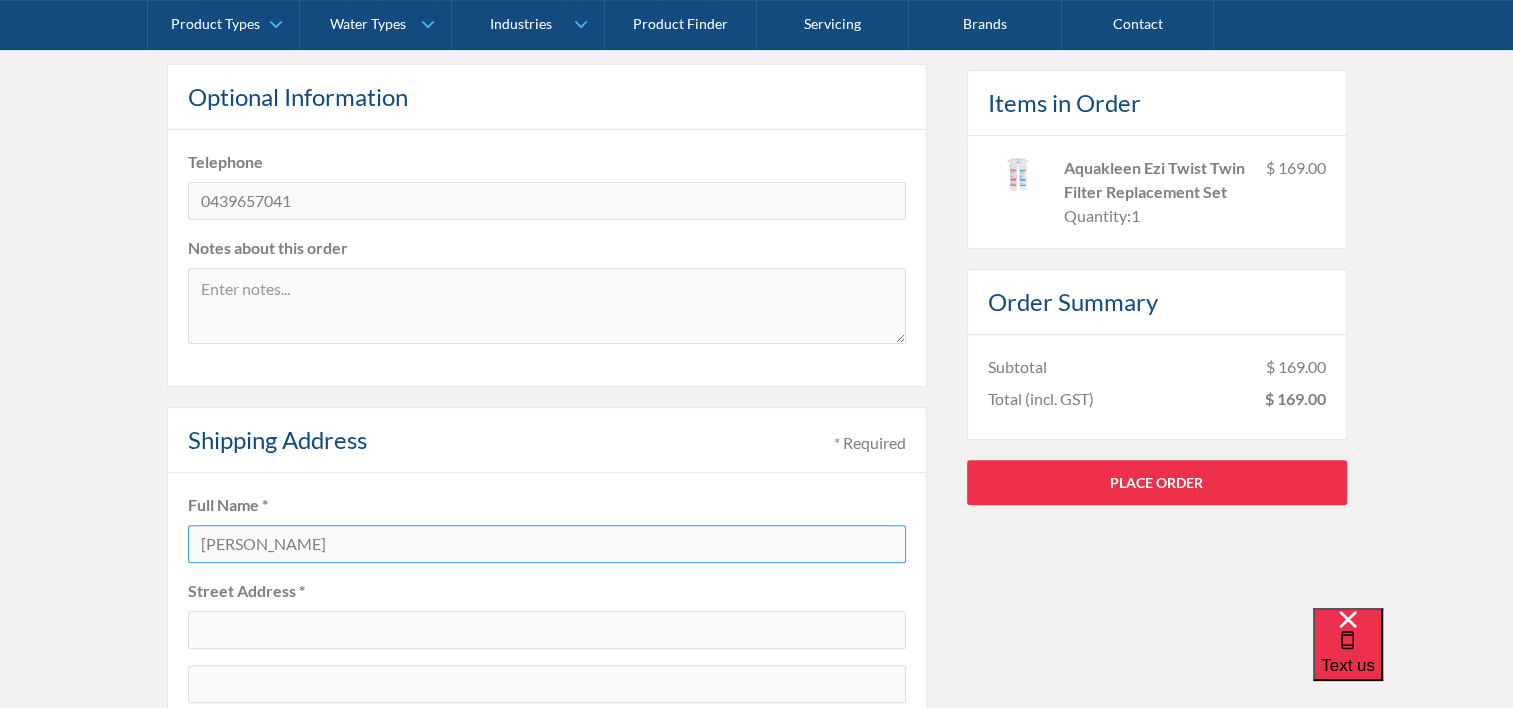 type on "[PERSON_NAME]" 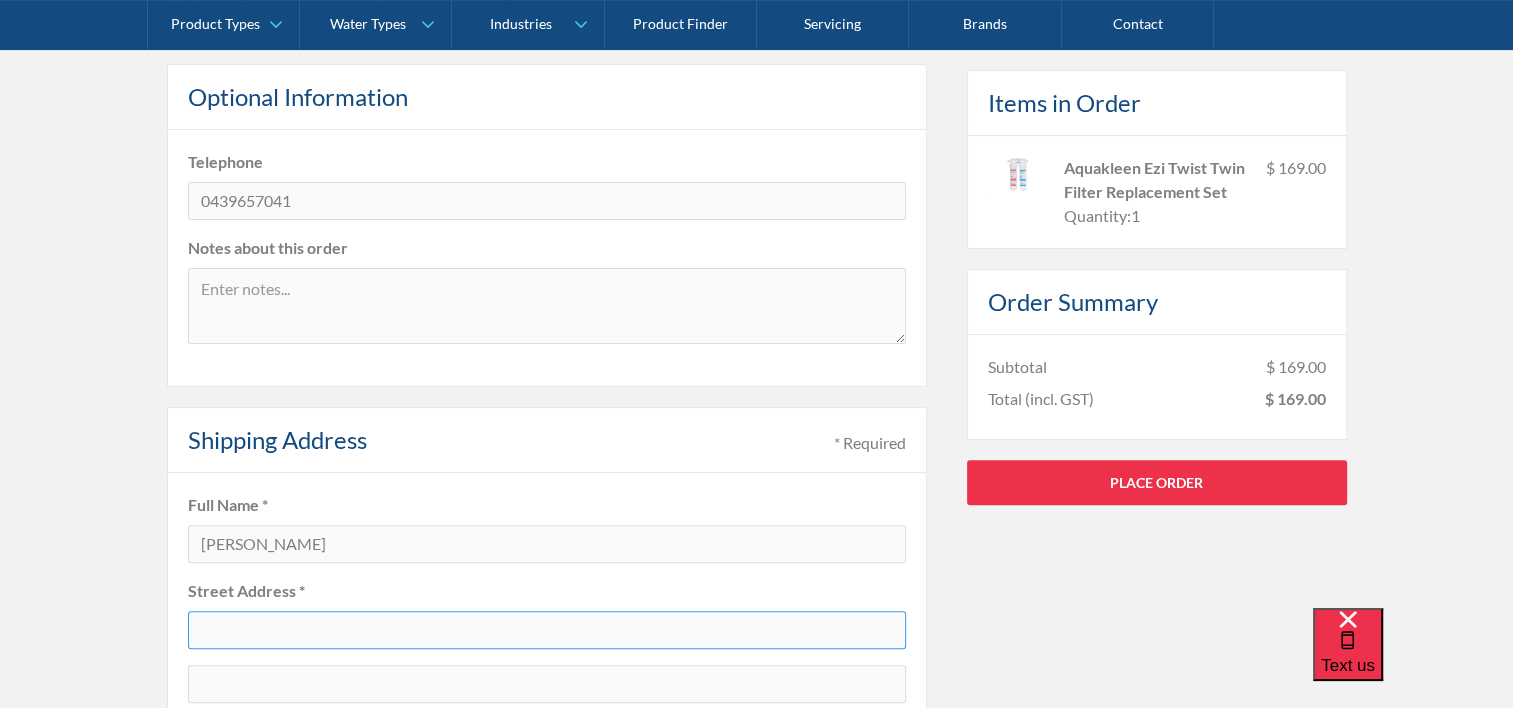 click at bounding box center [547, 630] 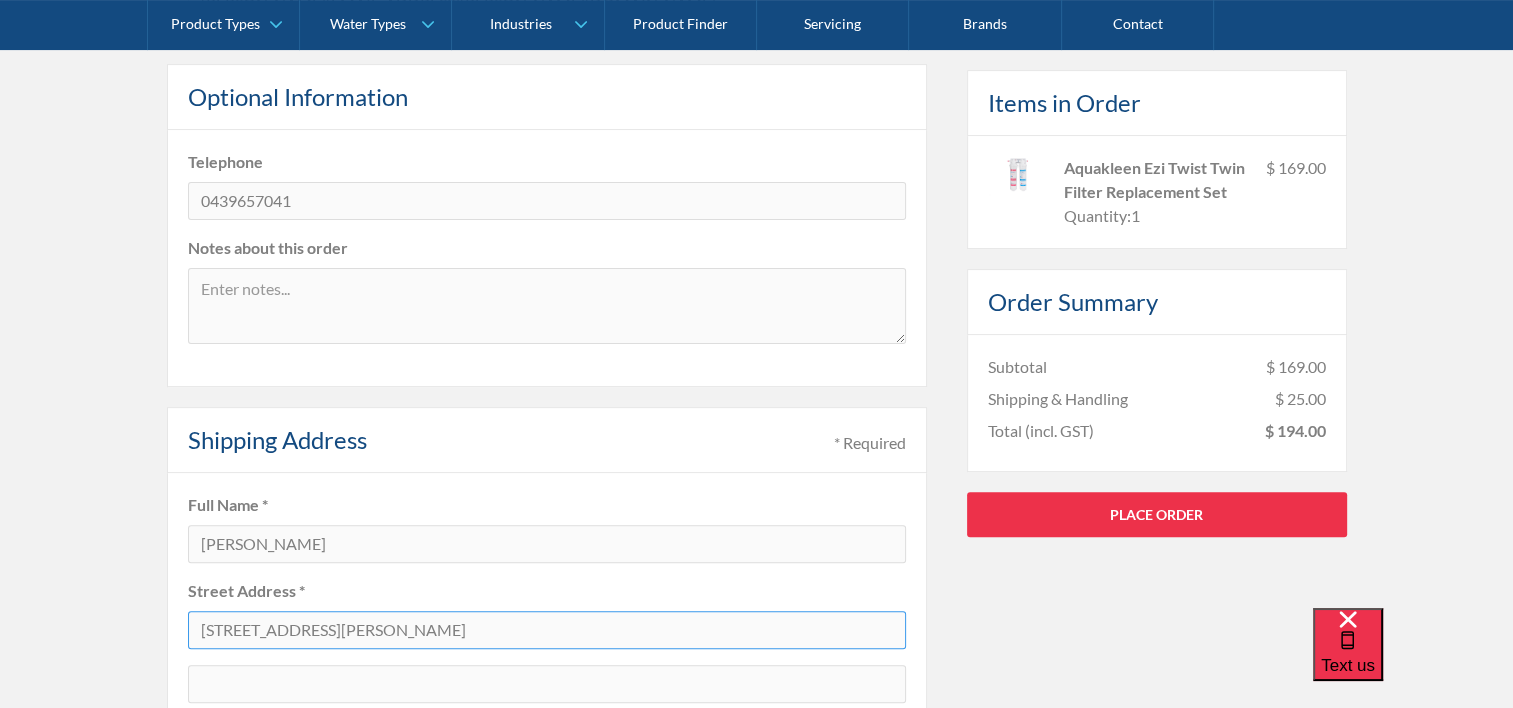 scroll, scrollTop: 1333, scrollLeft: 0, axis: vertical 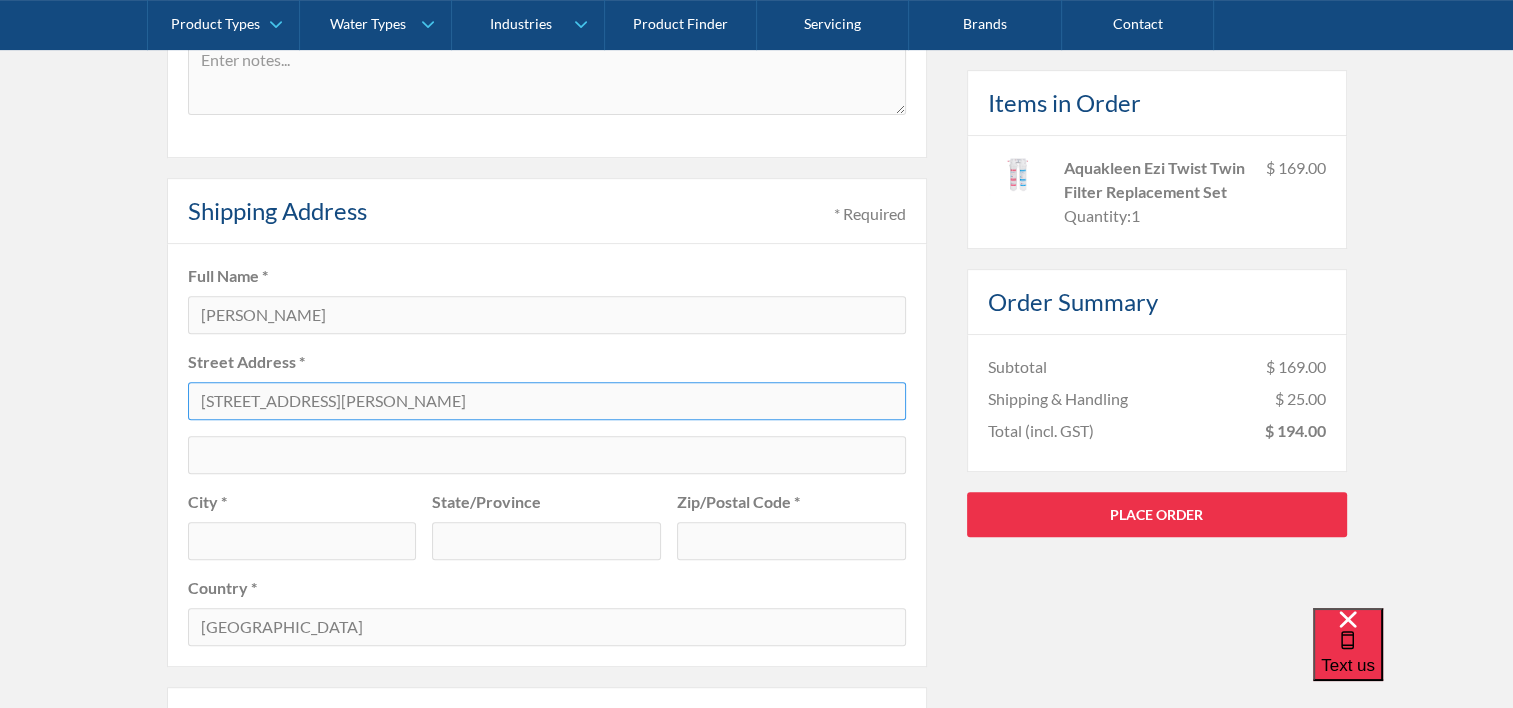 type on "[STREET_ADDRESS][PERSON_NAME]" 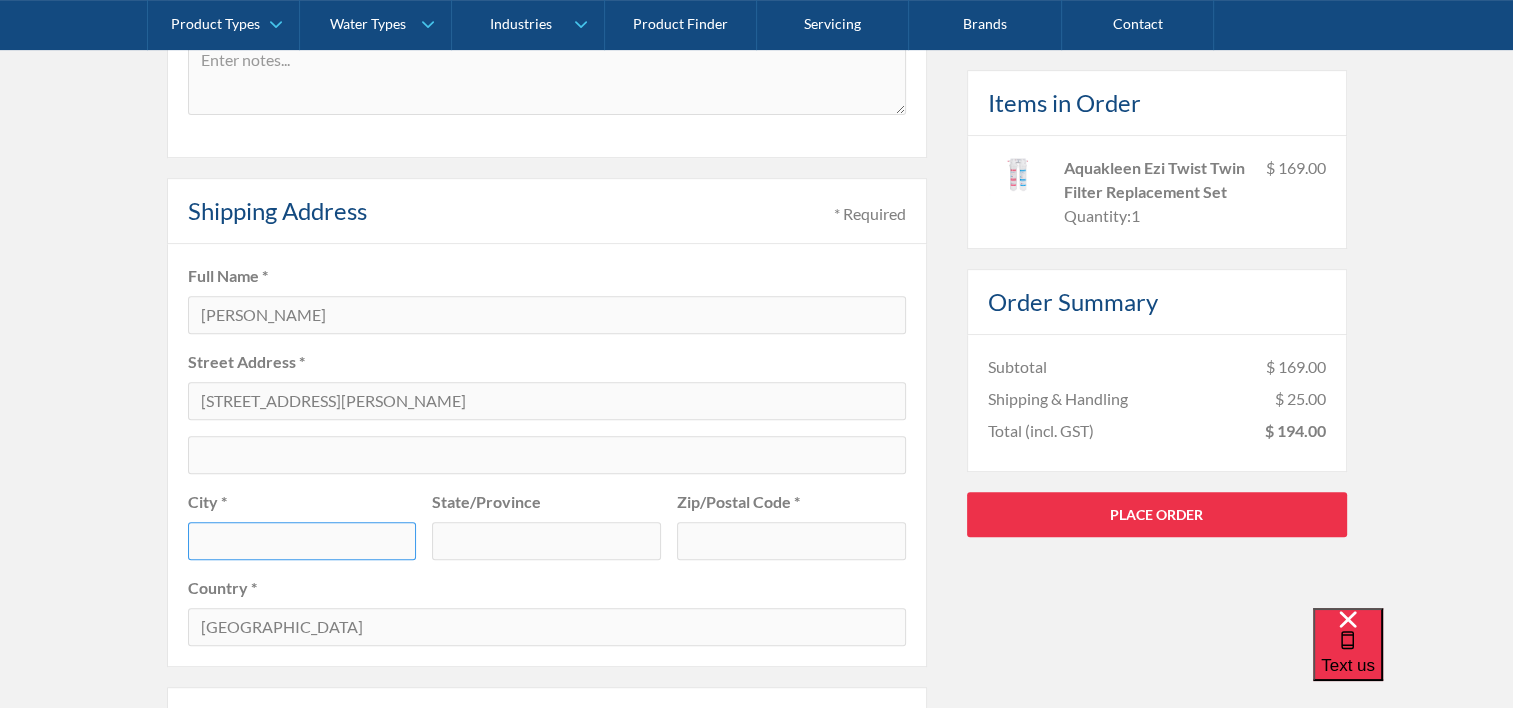 click at bounding box center [302, 541] 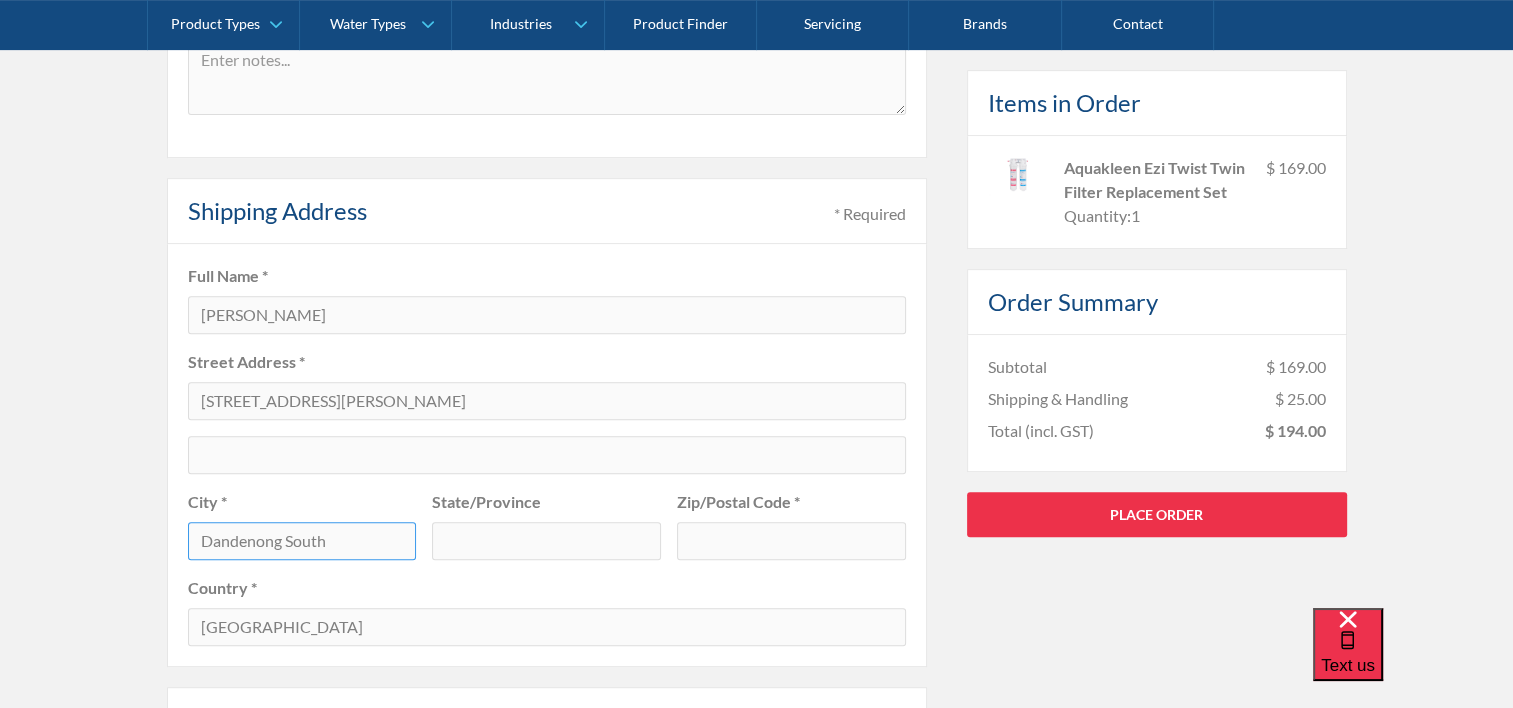 type on "Dandenong South" 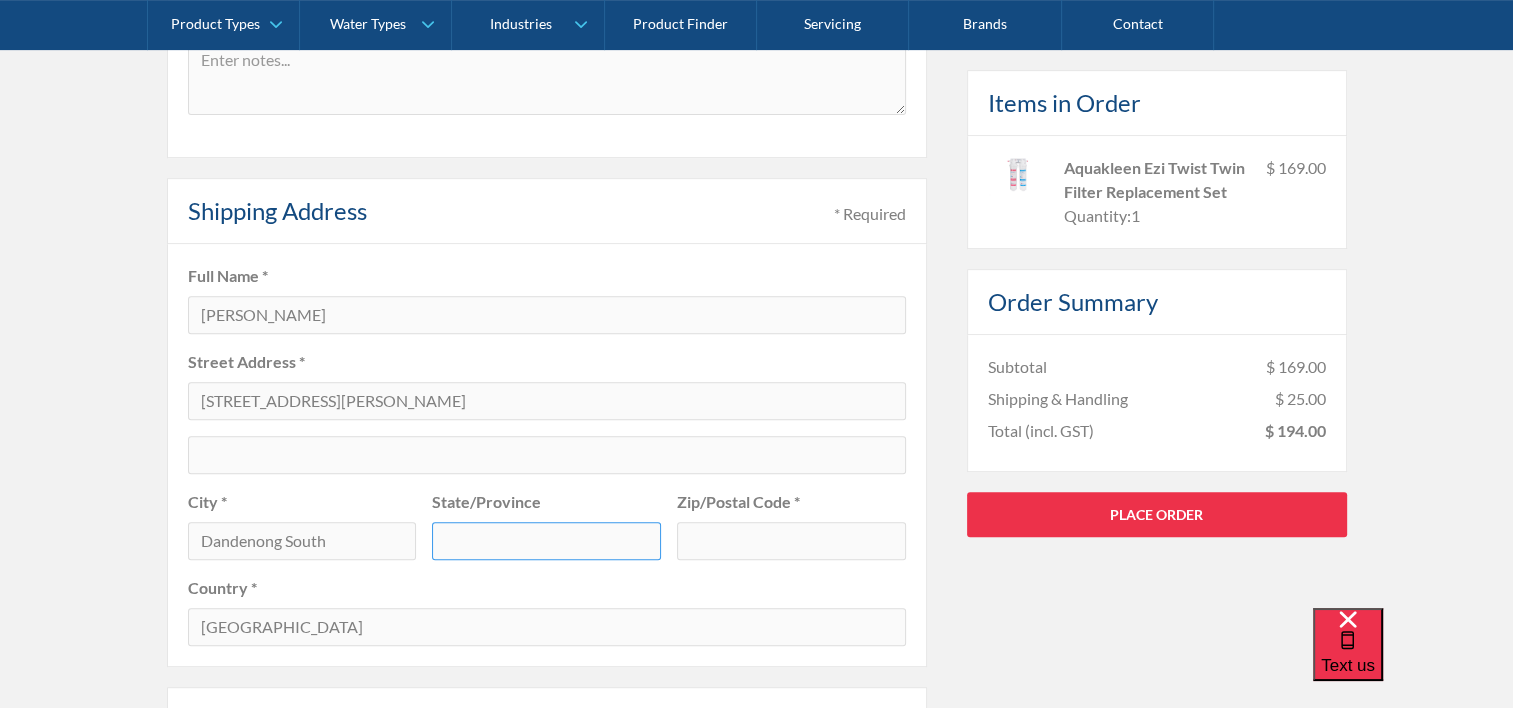 click at bounding box center [546, 541] 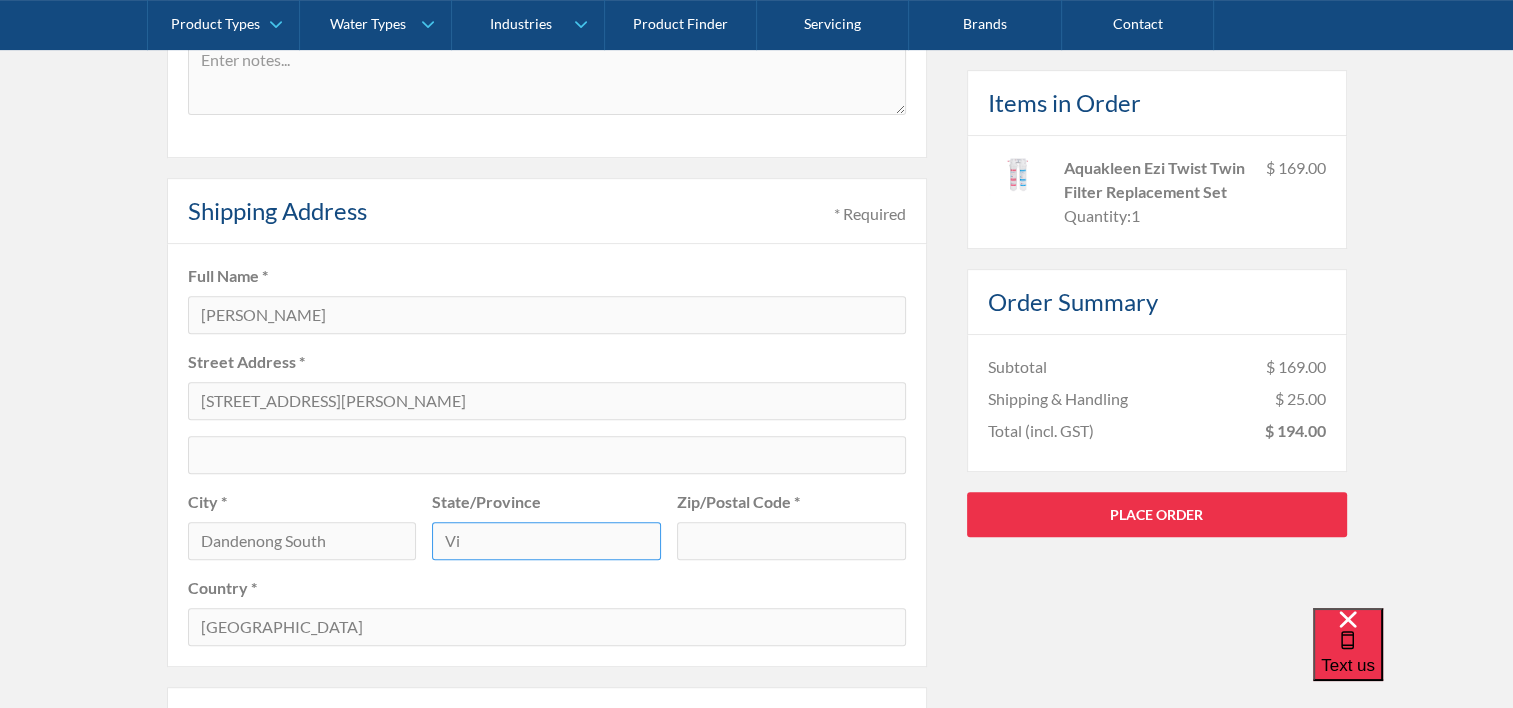 type on "Victoria" 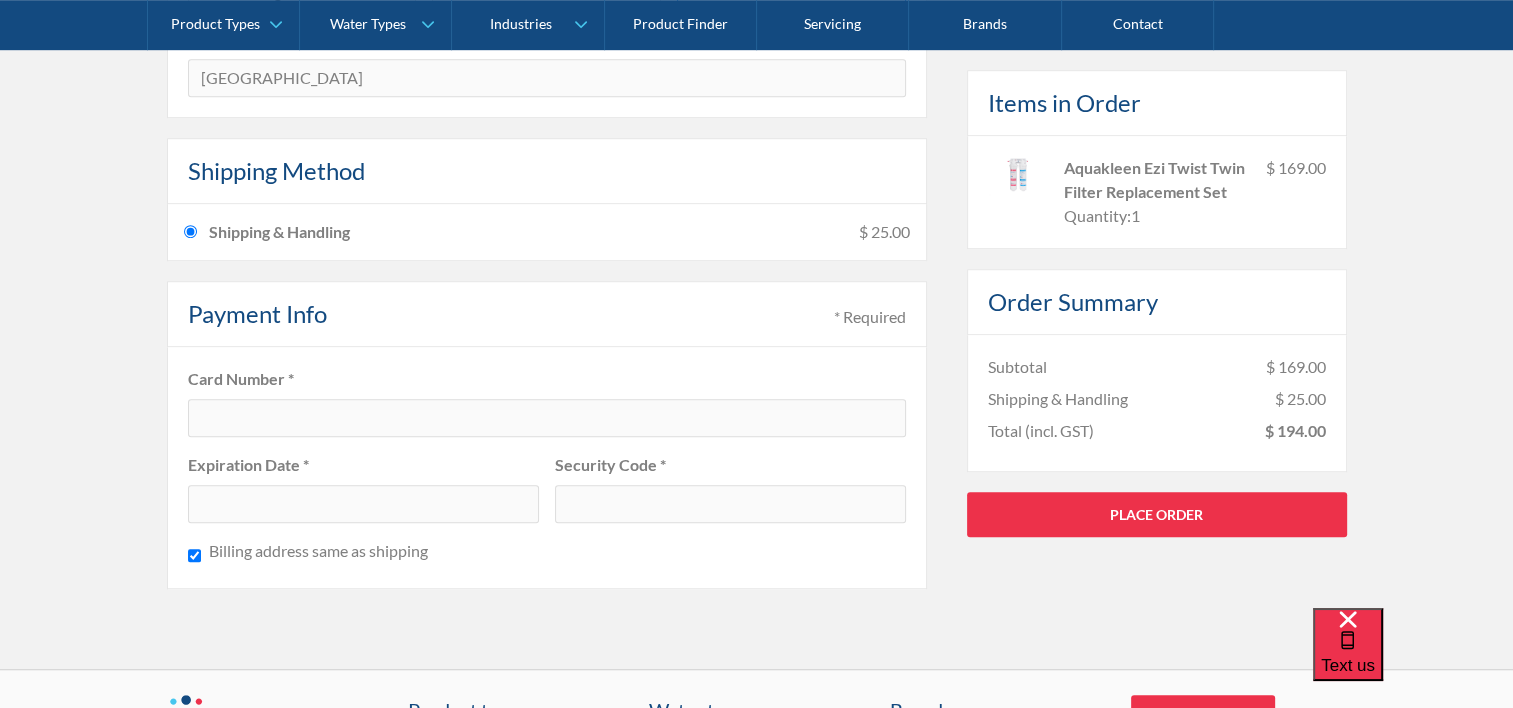 scroll, scrollTop: 1352, scrollLeft: 0, axis: vertical 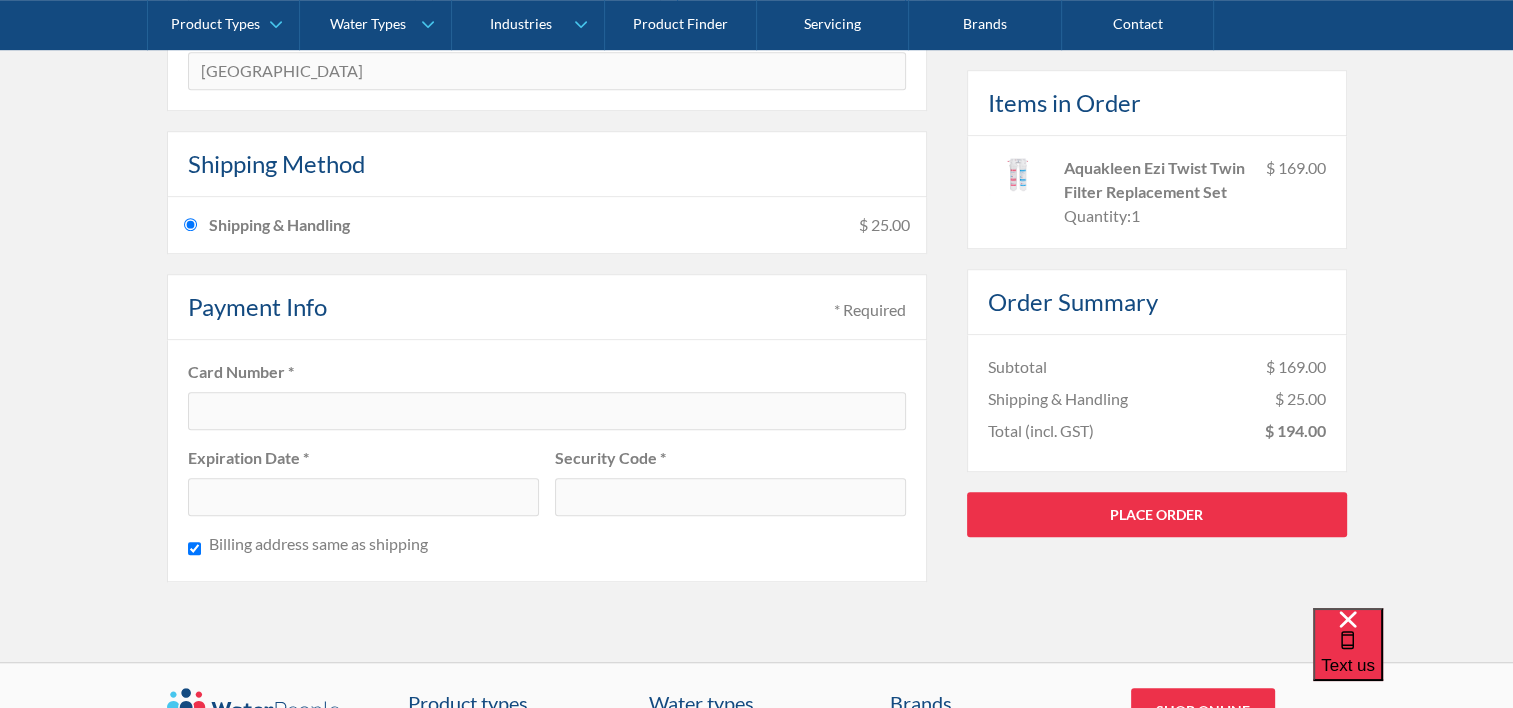 type on "3175" 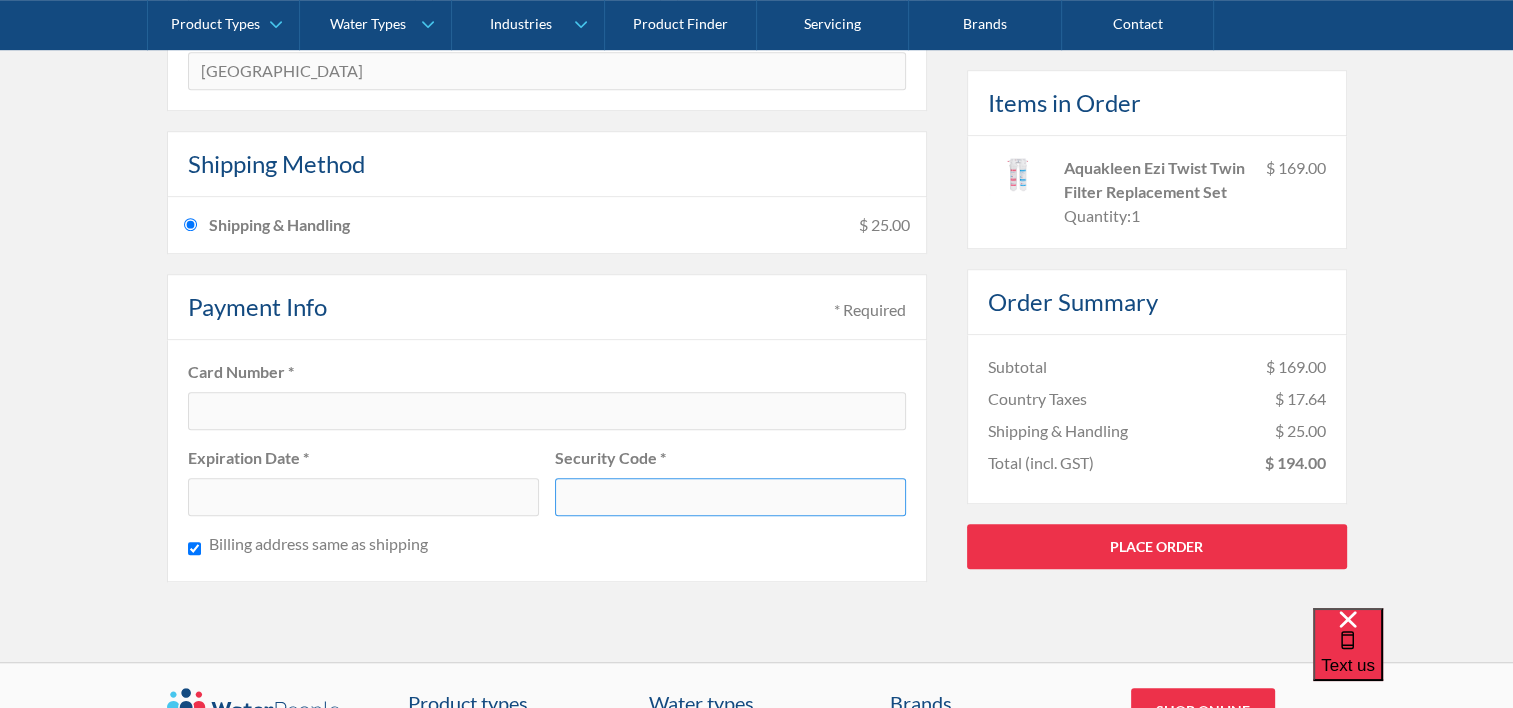 click on "Pay with browser. Customer Information * Required Email * tim.dahlgren@ecogroupaustralia.com.au Optional Information Telephone 0439657041 Notes about this order Shipping Address * Required Full Name * Tim Dahlgren Street Address * 14 healey road City * Dandenong South State/Province Victoria Zip/Postal Code * 3175 Country * Australia Shipping Method Shipping & Handling $ 25.00  No shipping methods are available for the address given. Payment Info * Required Card Number * Expiration Date * Security Code * Billing address same as shipping Billing Address * Required Full Name * Street Address * City * State/Province Zip/Postal Code * Afghanistan Aland Islands Albania Algeria American Samoa Andorra Angola Anguilla Antigua and Barbuda Argentina Armenia Aruba Australia Austria Azerbaijan Bahamas Bahrain Bangladesh Barbados Belarus Belgium Belize Benin Bermuda Bhutan Bolivia Bonaire, Saint Eustatius and Saba Bosnia and Herzegovina Botswana Brazil British Indian Ocean Territory British Virgin Islands Brunei Burundi" at bounding box center (756, -148) 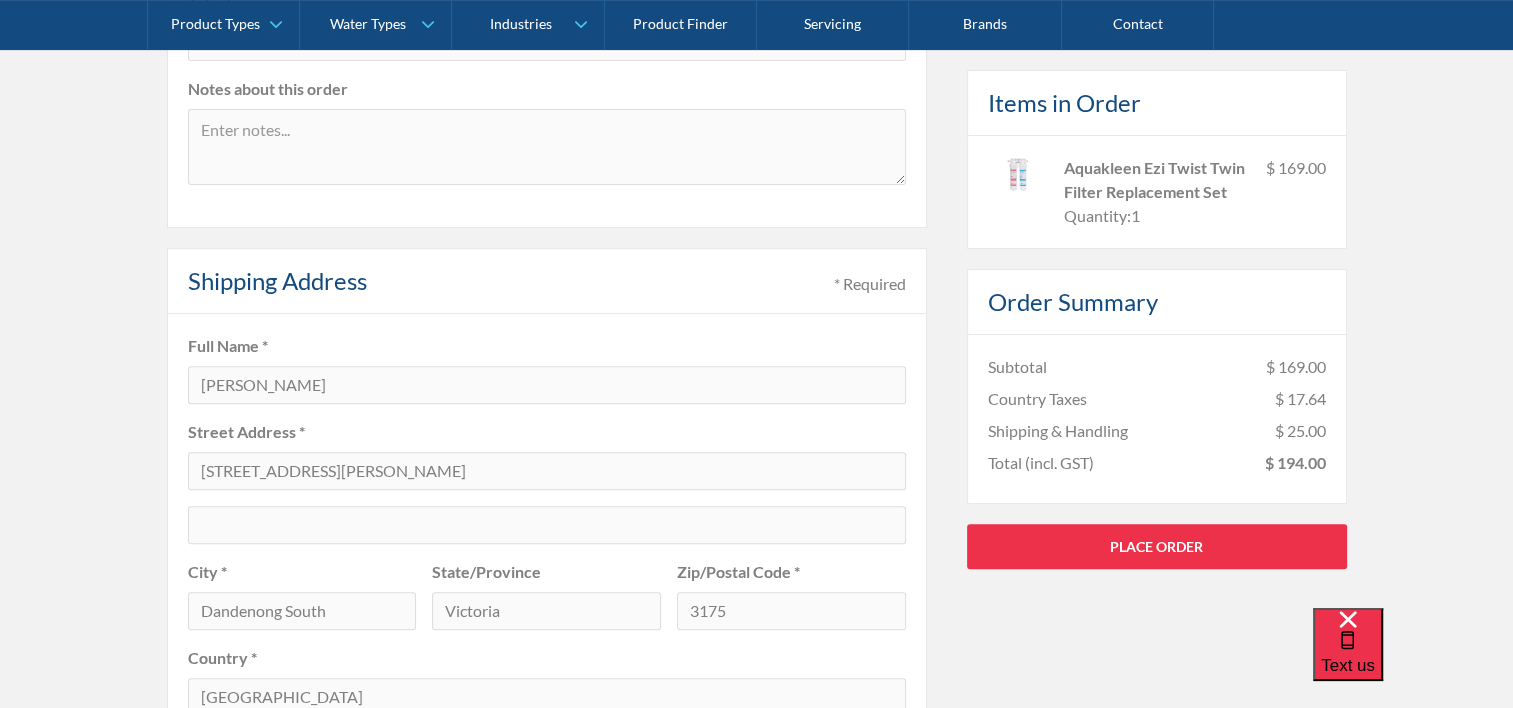 scroll, scrollTop: 760, scrollLeft: 0, axis: vertical 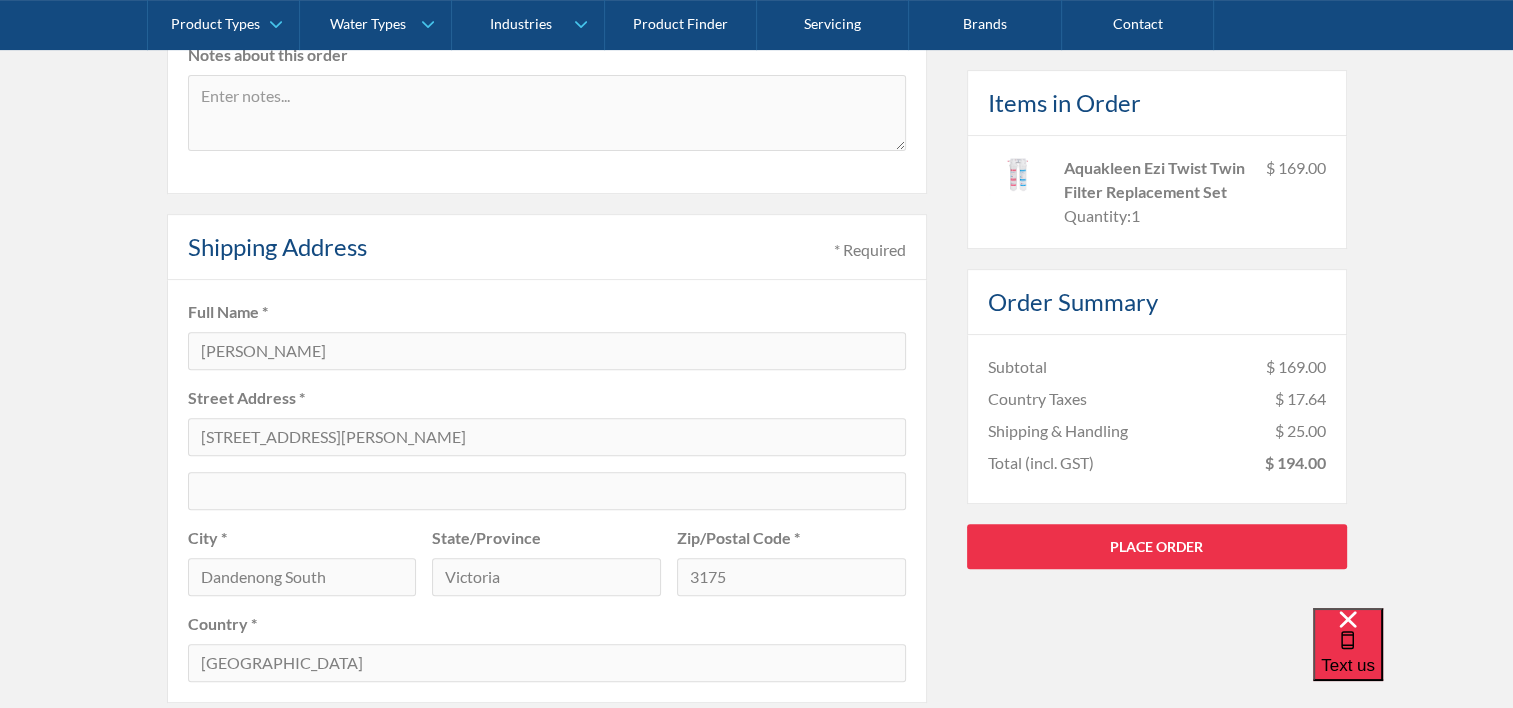 click on "Pay with browser. Customer Information * Required Email * tim.dahlgren@ecogroupaustralia.com.au Optional Information Telephone 0439657041 Notes about this order Shipping Address * Required Full Name * Tim Dahlgren Street Address * 14 healey road City * Dandenong South State/Province Victoria Zip/Postal Code * 3175 Country * Australia Shipping Method Shipping & Handling $ 25.00  No shipping methods are available for the address given. Payment Info * Required Card Number * Expiration Date * Security Code * Billing address same as shipping Billing Address * Required Full Name * Street Address * City * State/Province Zip/Postal Code * Afghanistan Aland Islands Albania Algeria American Samoa Andorra Angola Anguilla Antigua and Barbuda Argentina Armenia Aruba Australia Austria Azerbaijan Bahamas Bahrain Bangladesh Barbados Belarus Belgium Belize Benin Bermuda Bhutan Bolivia Bonaire, Saint Eustatius and Saba Bosnia and Herzegovina Botswana Brazil British Indian Ocean Territory British Virgin Islands Brunei Burundi" at bounding box center (756, 444) 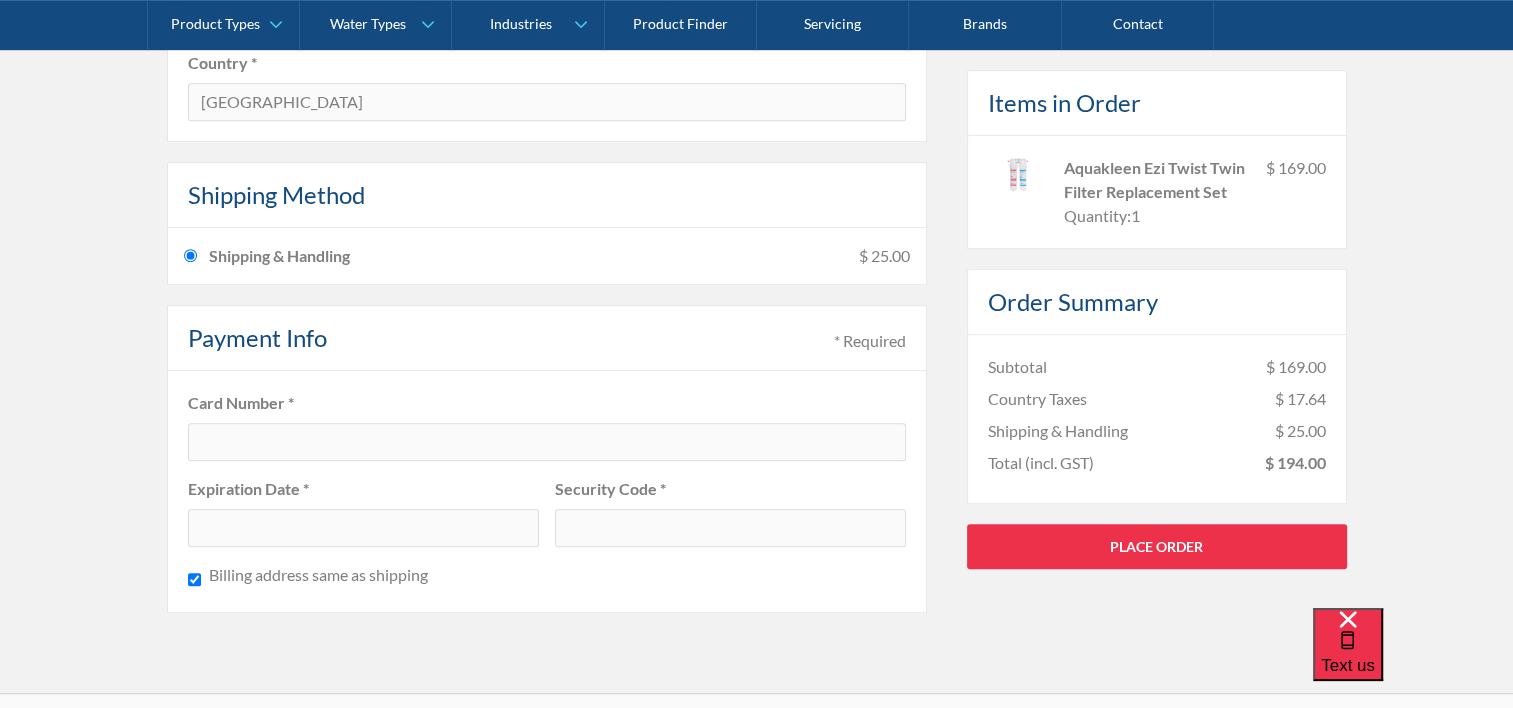 scroll, scrollTop: 1239, scrollLeft: 0, axis: vertical 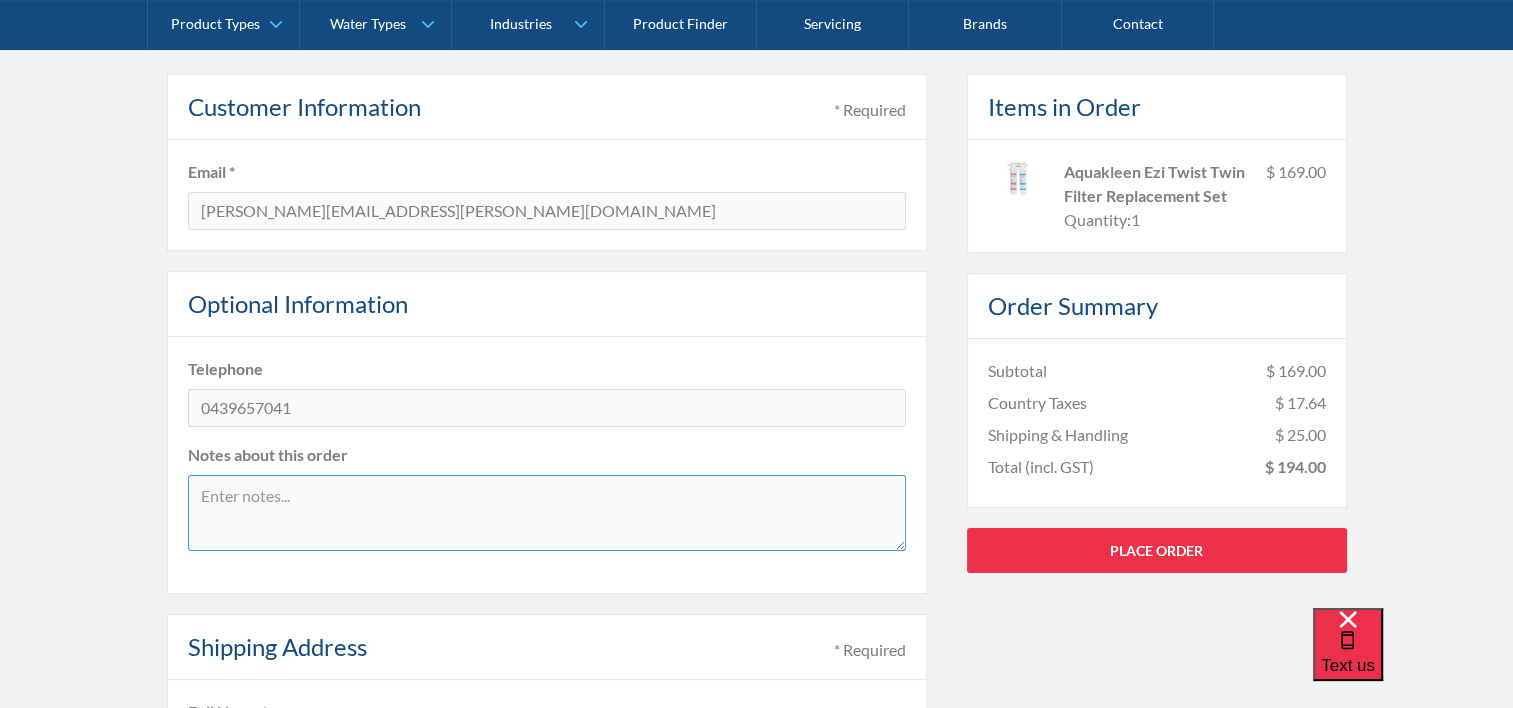 click at bounding box center [547, 513] 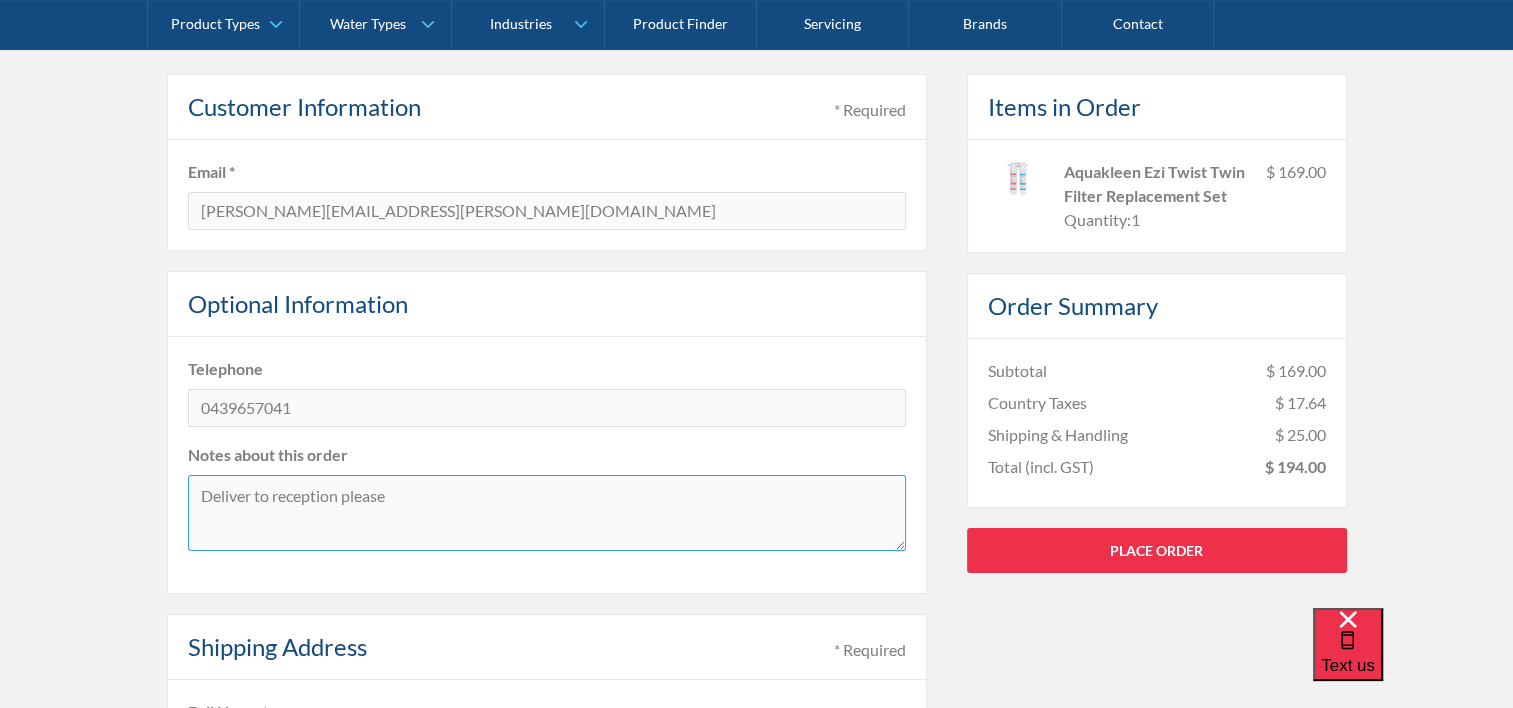 click on "Deliver to reception please" at bounding box center [547, 513] 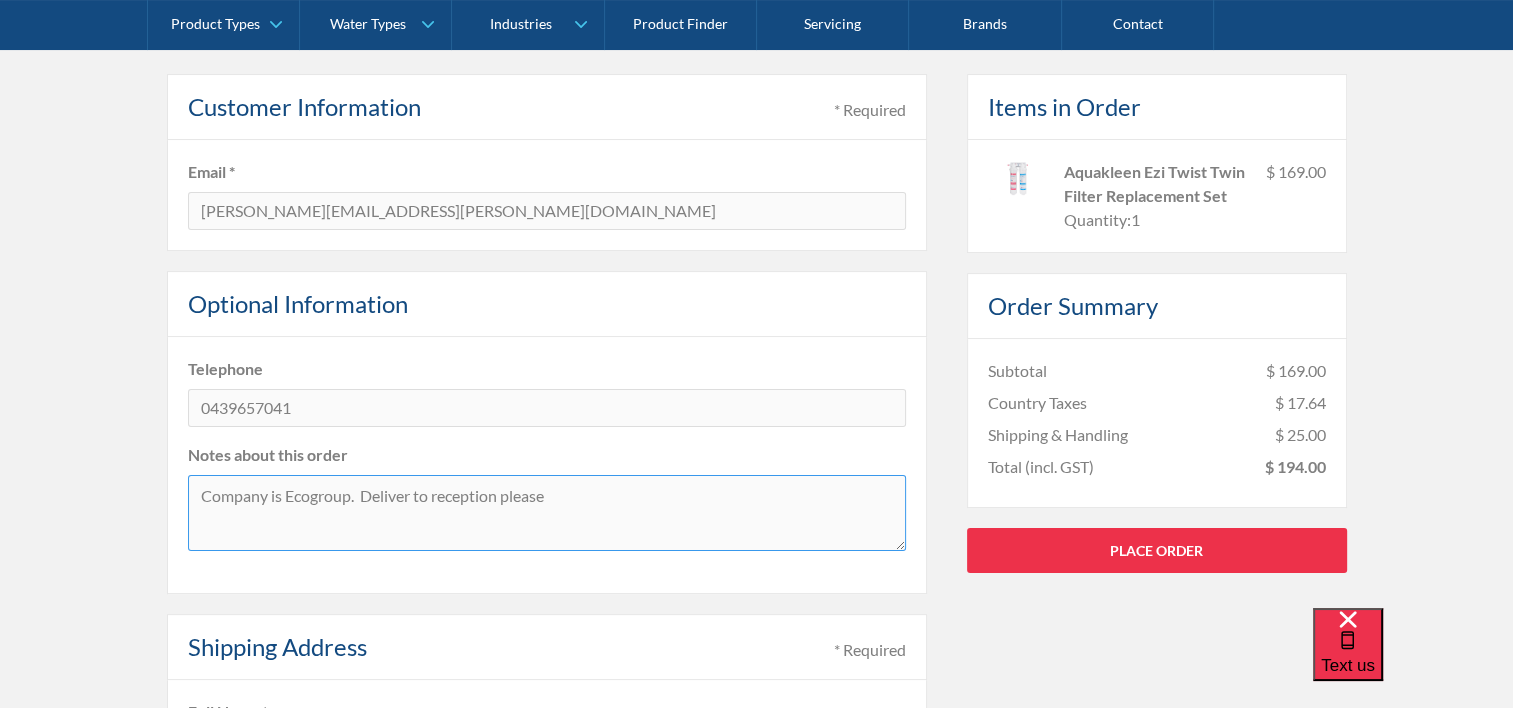 click on "Company is Ecogroup.  Deliver to reception please" at bounding box center [547, 513] 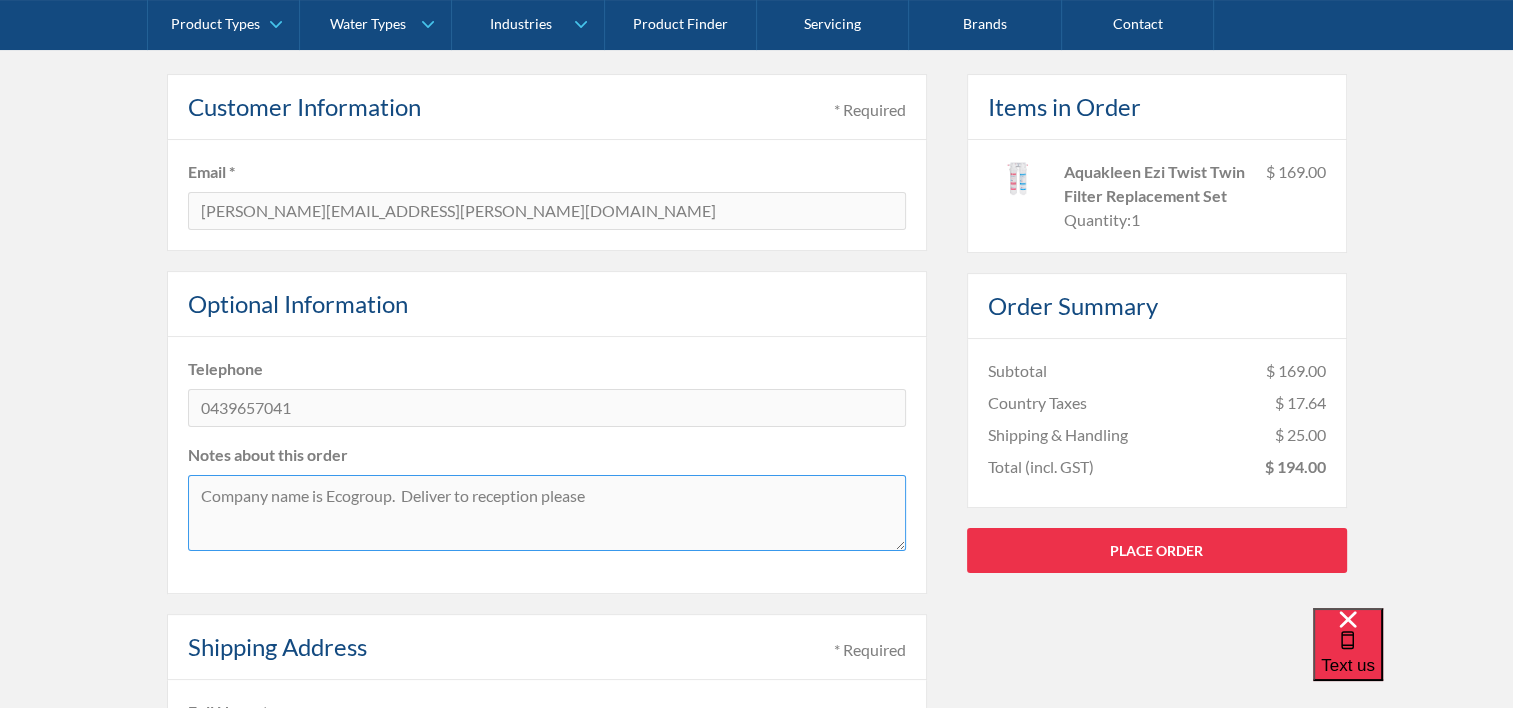 click on "Company name is Ecogroup.  Deliver to reception please" at bounding box center [547, 513] 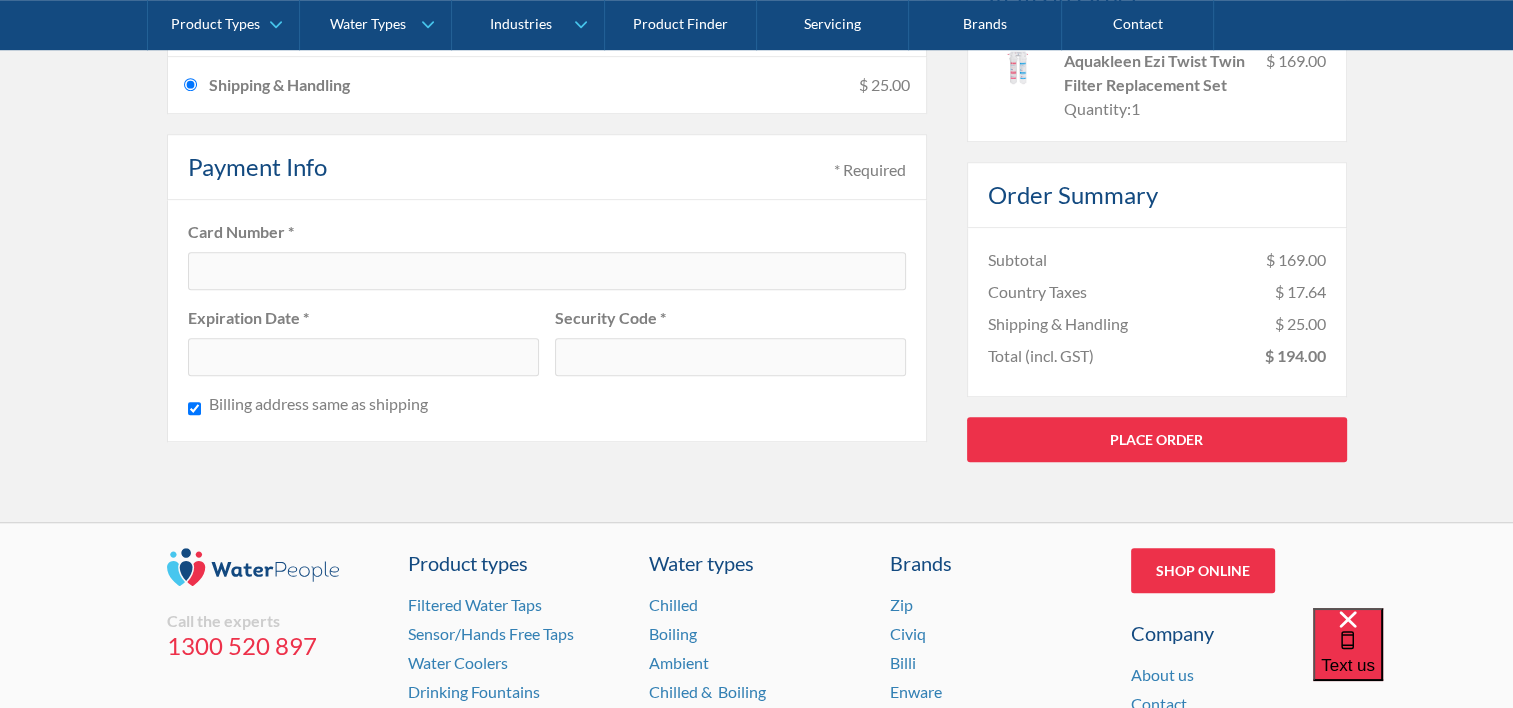 scroll, scrollTop: 1489, scrollLeft: 0, axis: vertical 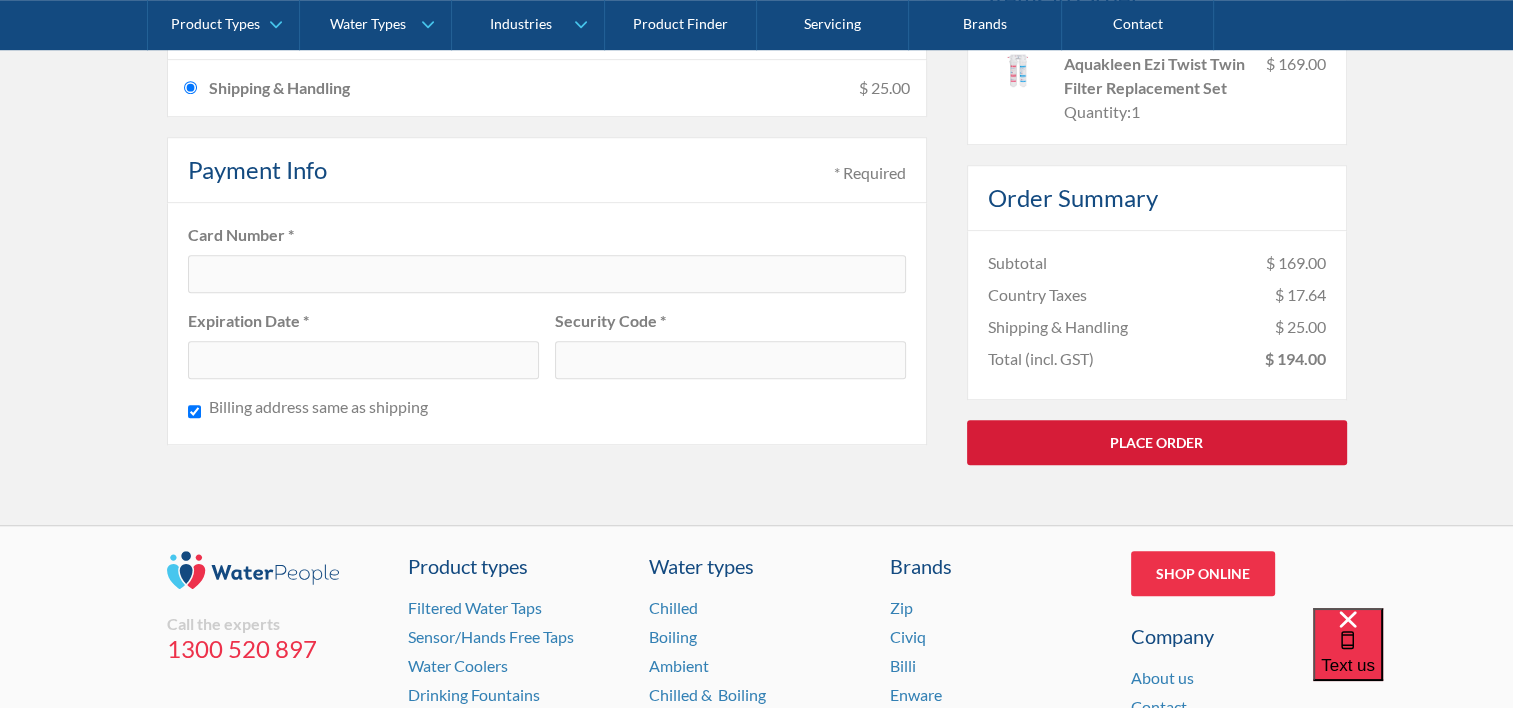 type on "Company name is Ecogroup.  Deliver to reception please" 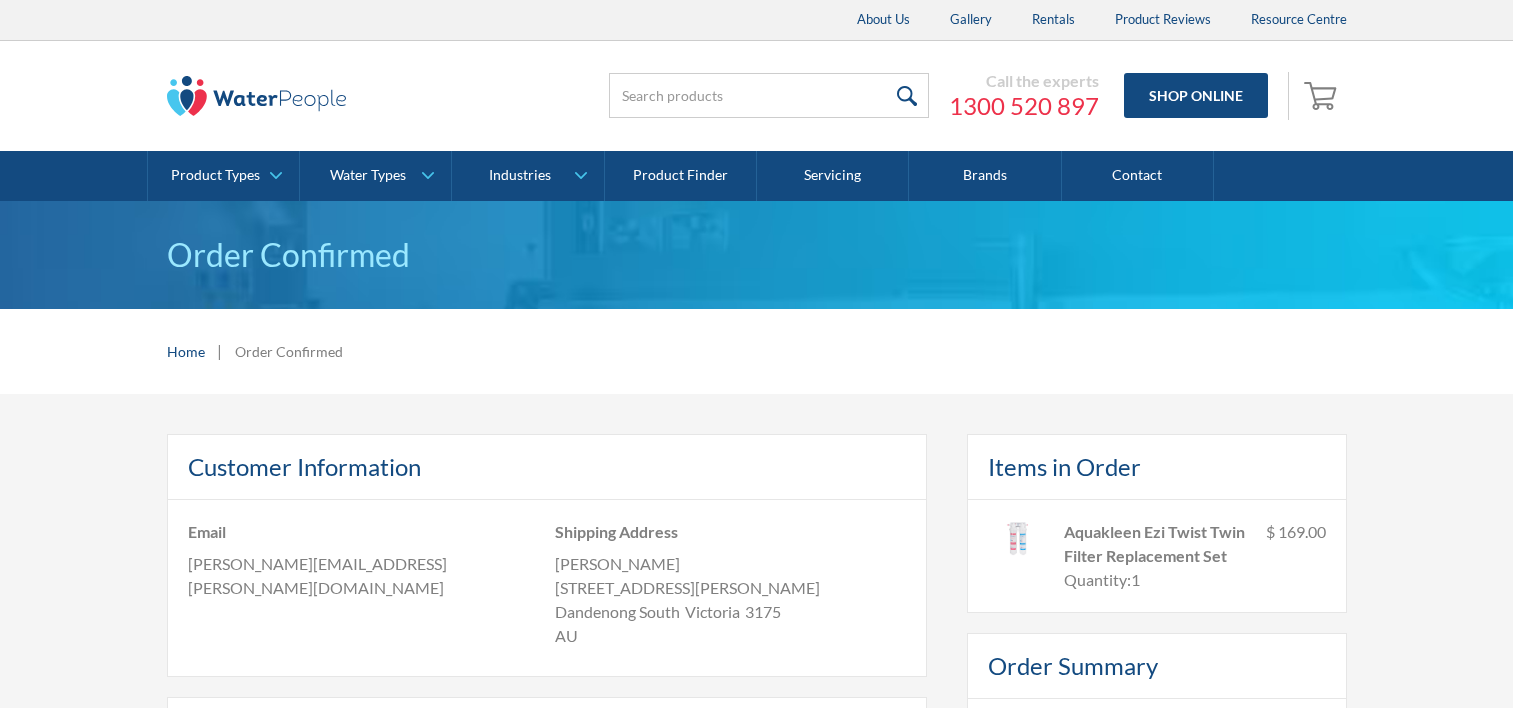 scroll, scrollTop: 0, scrollLeft: 0, axis: both 